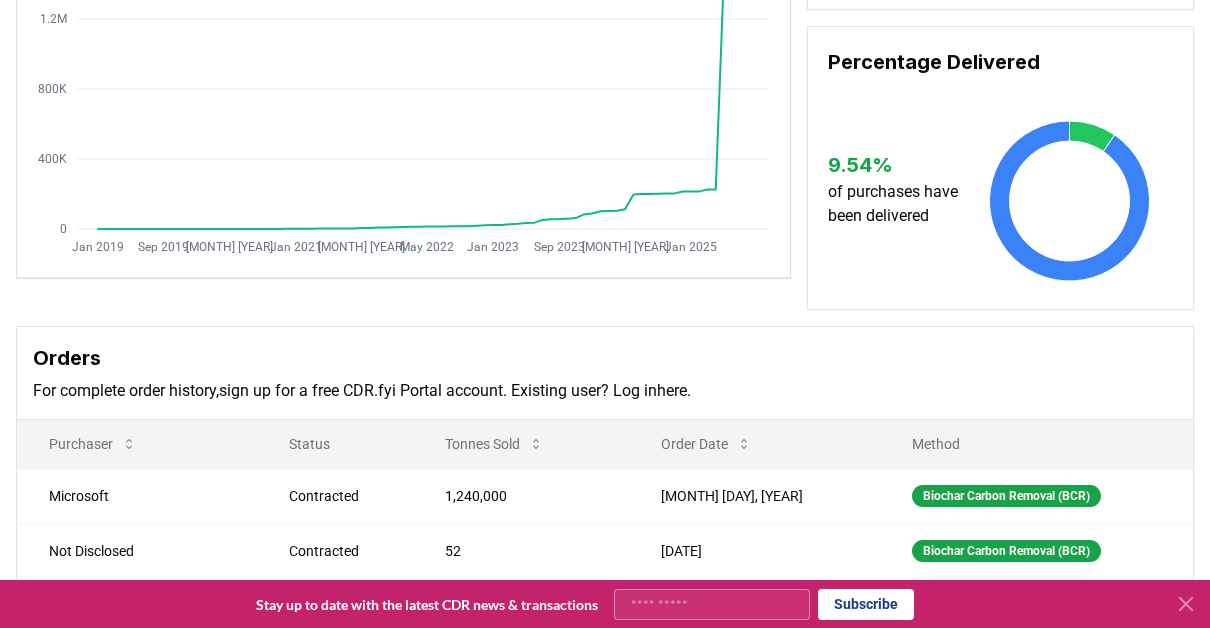 scroll, scrollTop: 0, scrollLeft: 0, axis: both 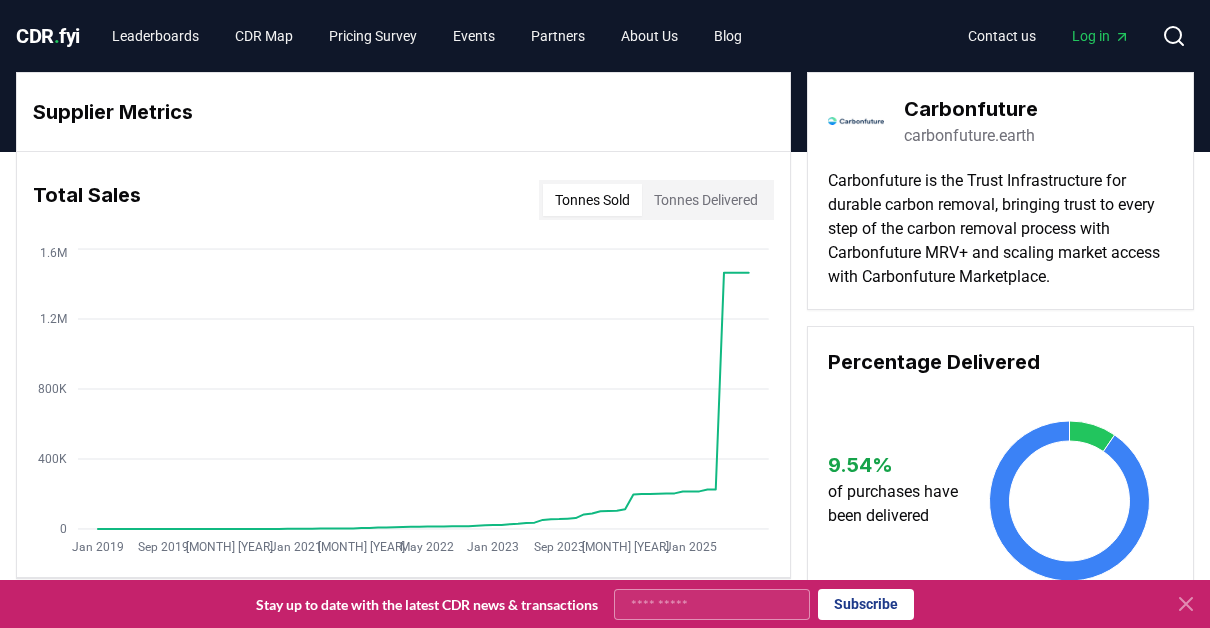 click on "Carbonfuture" at bounding box center (971, 109) 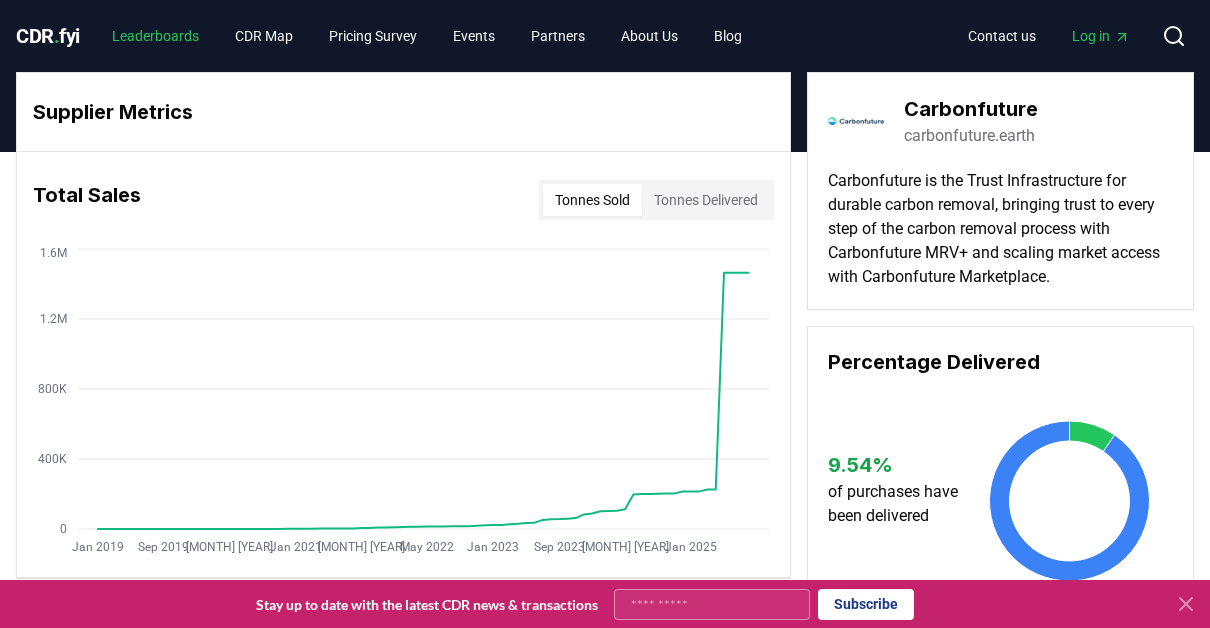 click on "Leaderboards" at bounding box center [155, 36] 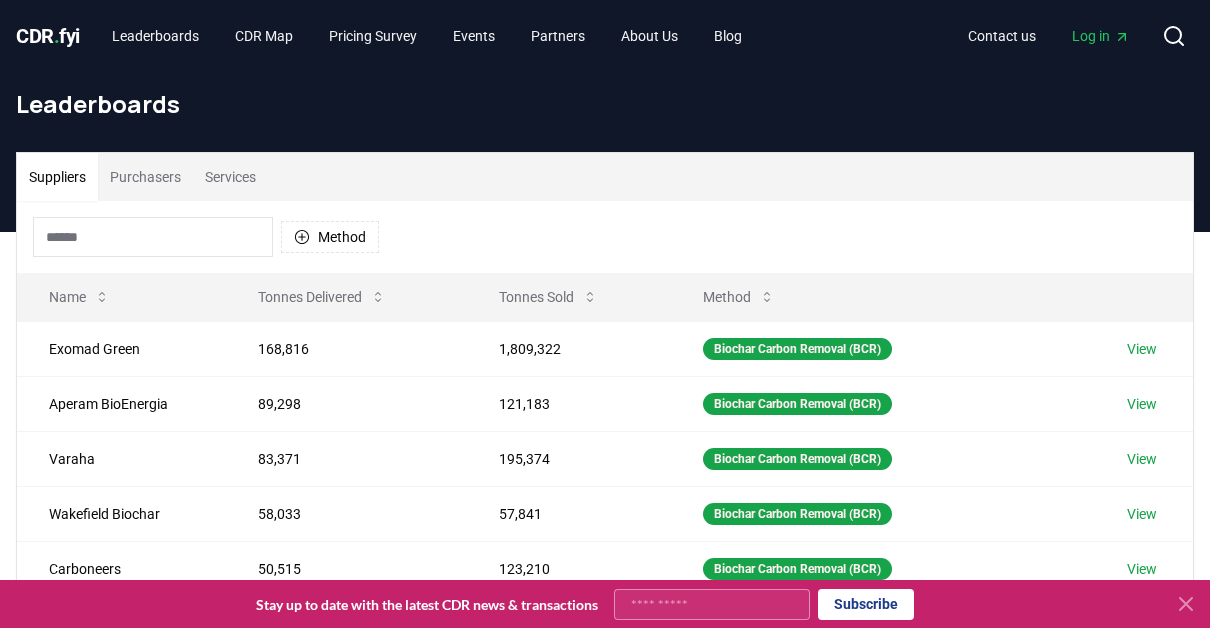 click on "Purchasers" at bounding box center [145, 177] 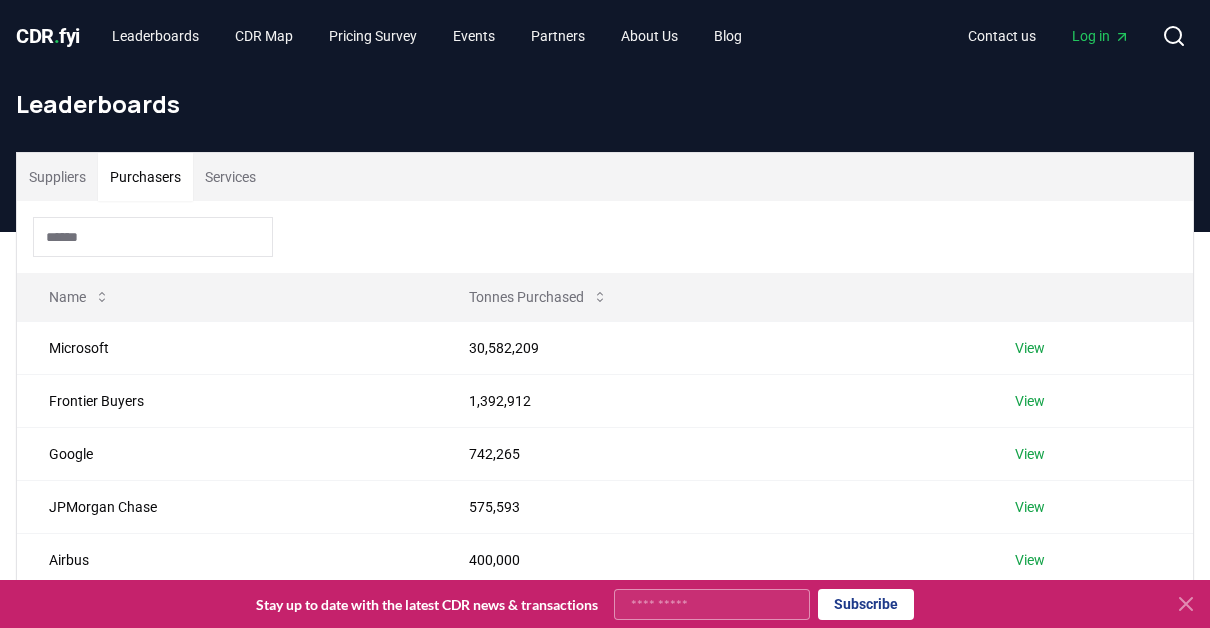 click on "Suppliers" at bounding box center (57, 177) 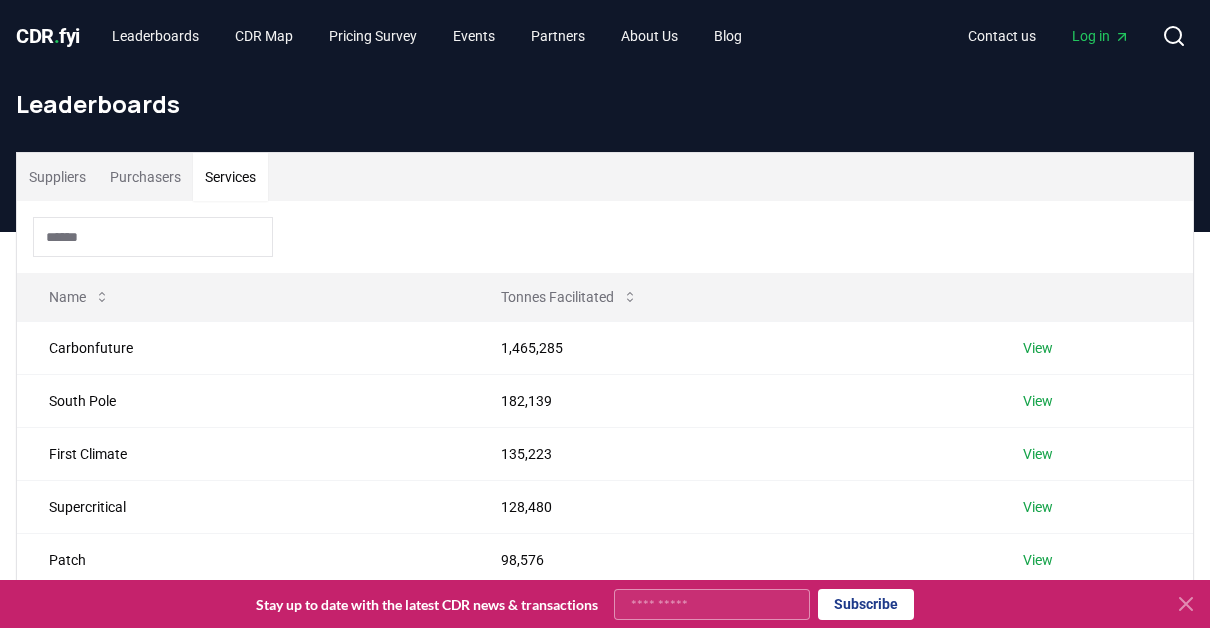 click on "Services" at bounding box center [230, 177] 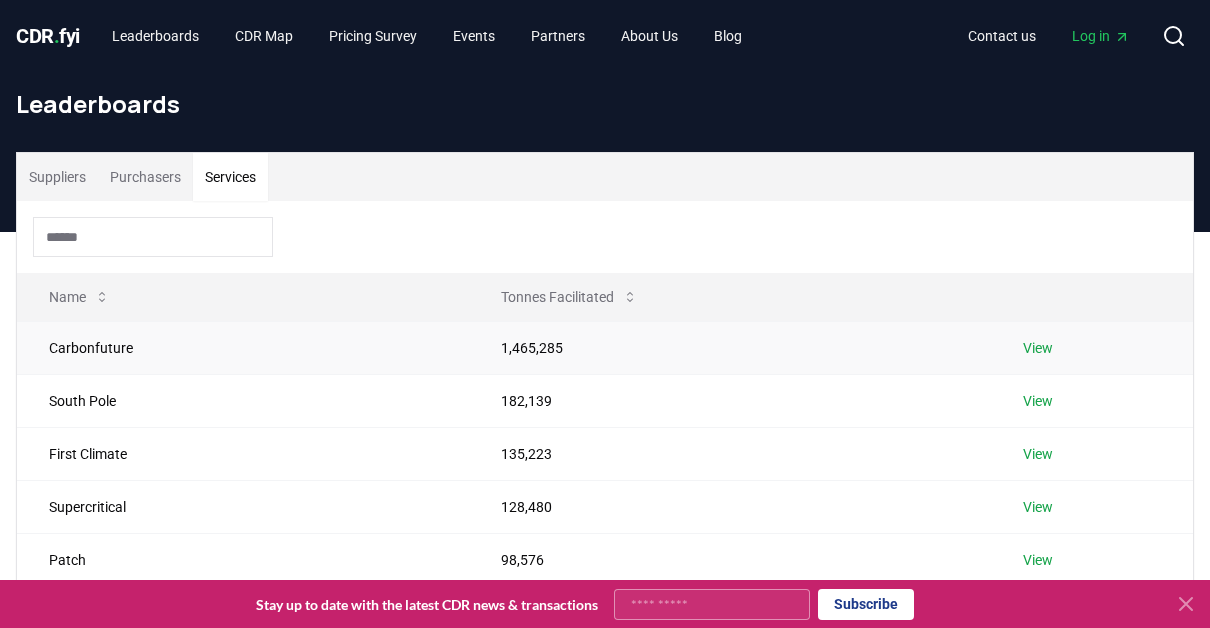 click on "1,465,285" at bounding box center (730, 347) 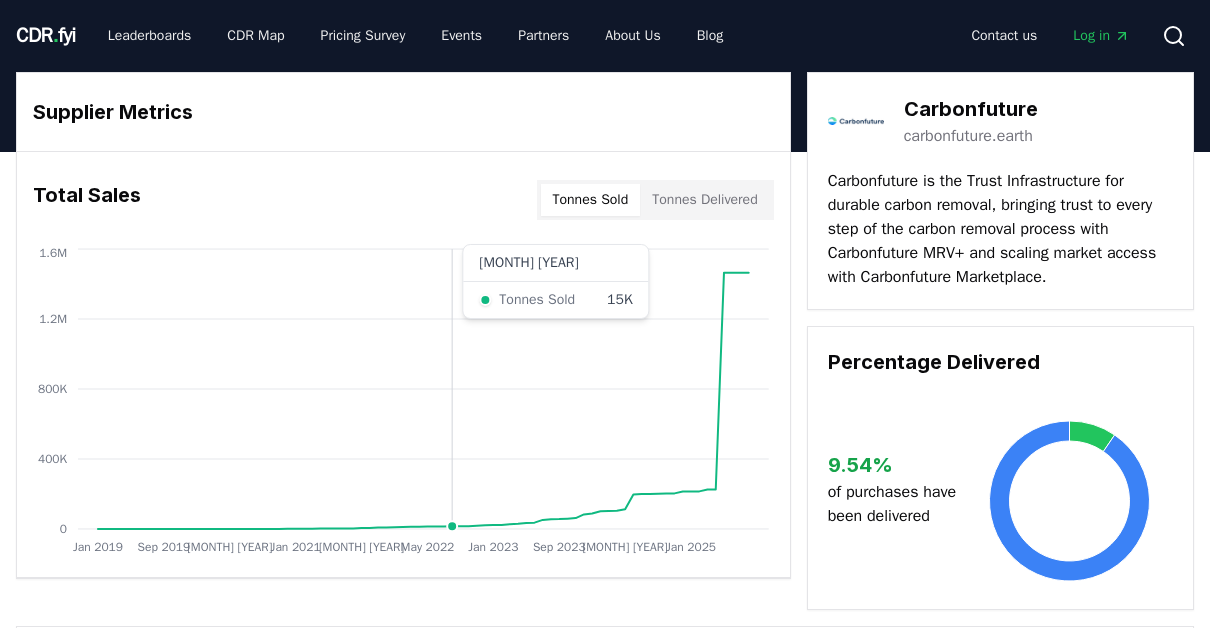 scroll, scrollTop: 0, scrollLeft: 0, axis: both 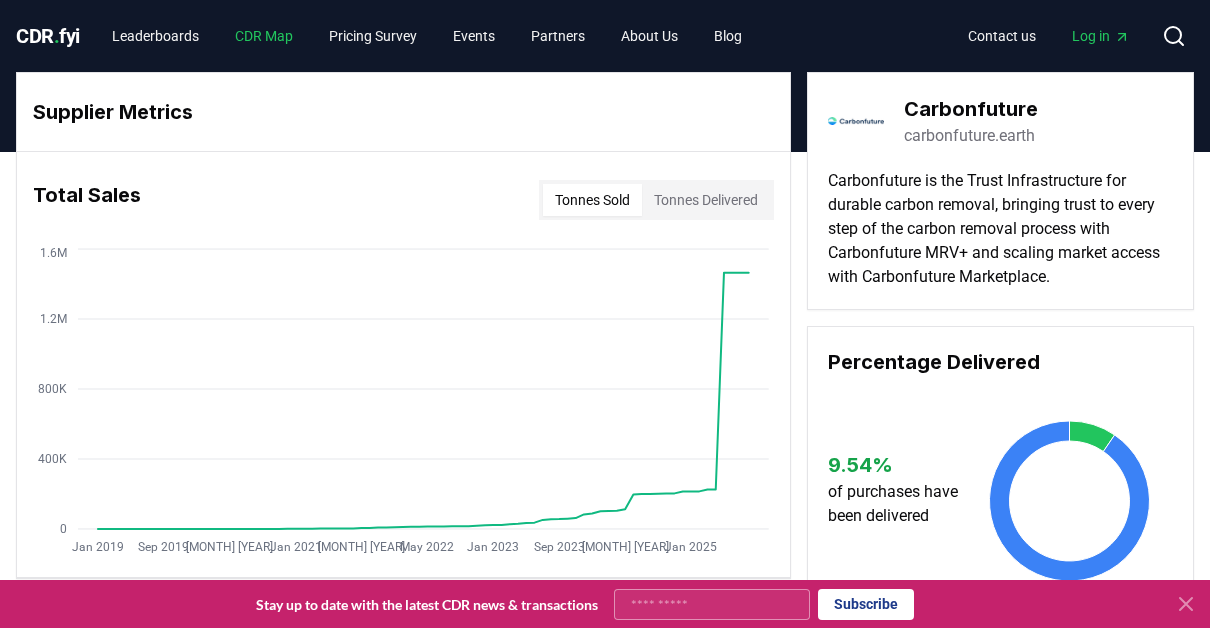 click on "CDR Map" at bounding box center [264, 36] 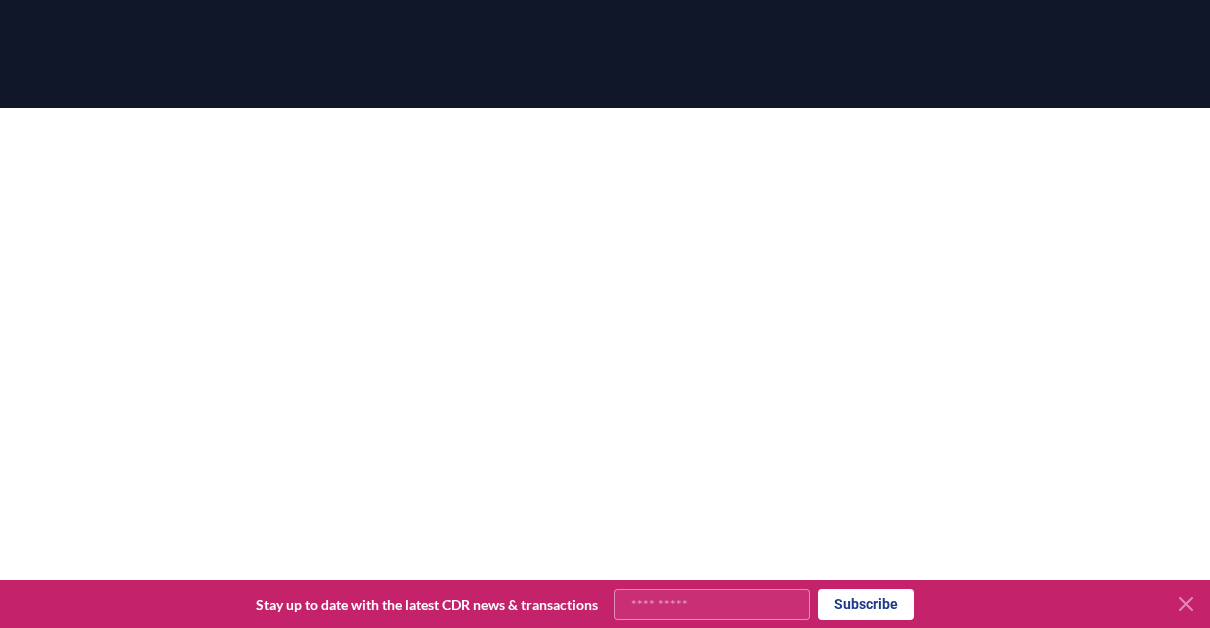 scroll, scrollTop: 0, scrollLeft: 0, axis: both 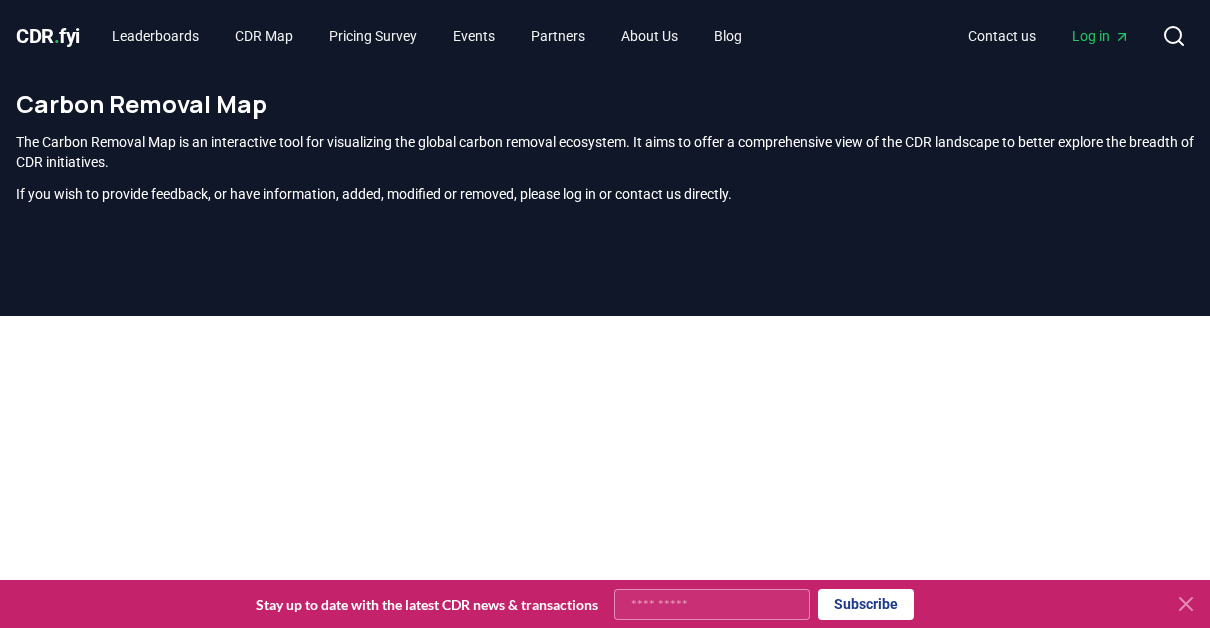 click on "CDR . fyi" at bounding box center (48, 36) 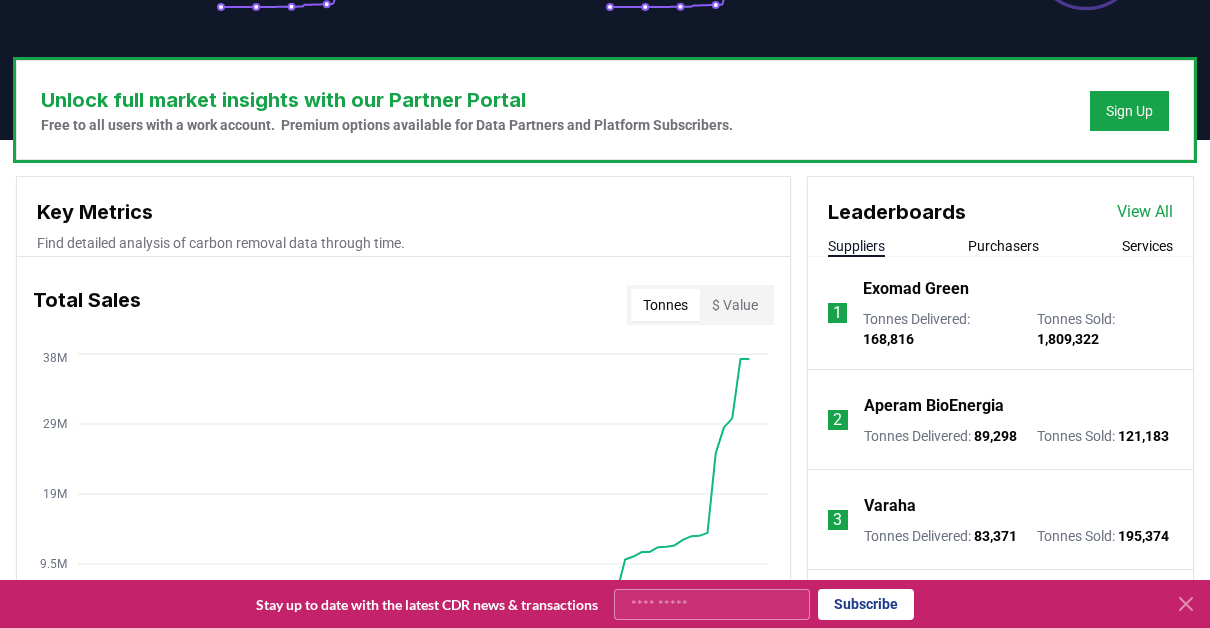 scroll, scrollTop: 600, scrollLeft: 0, axis: vertical 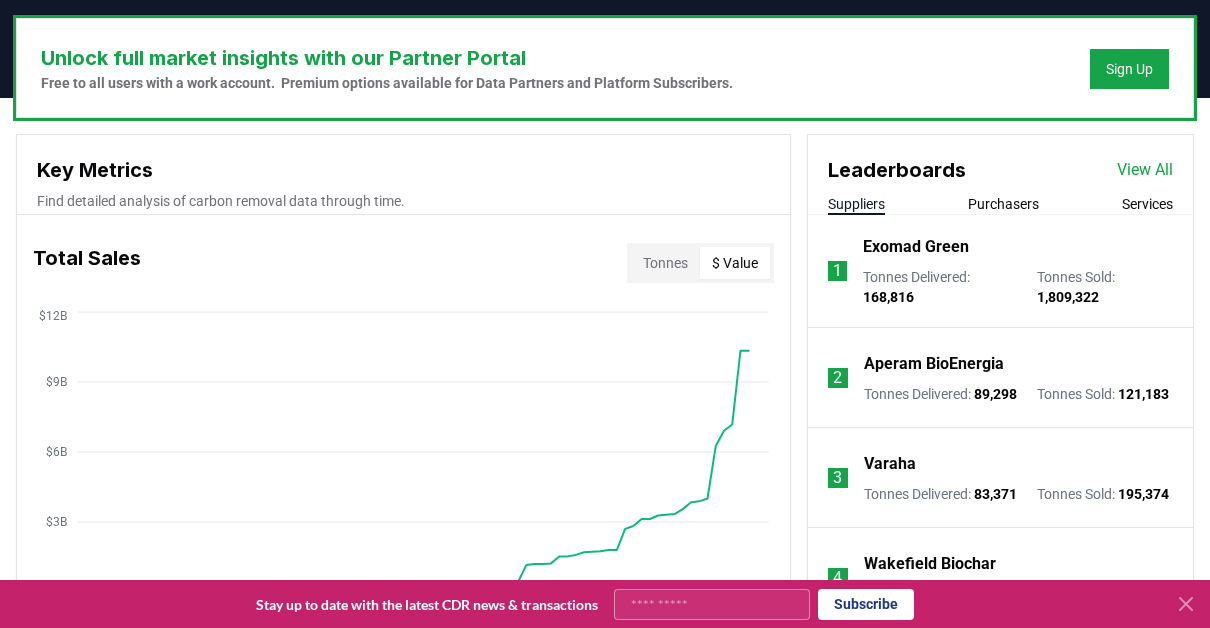 click on "$ Value" at bounding box center (735, 263) 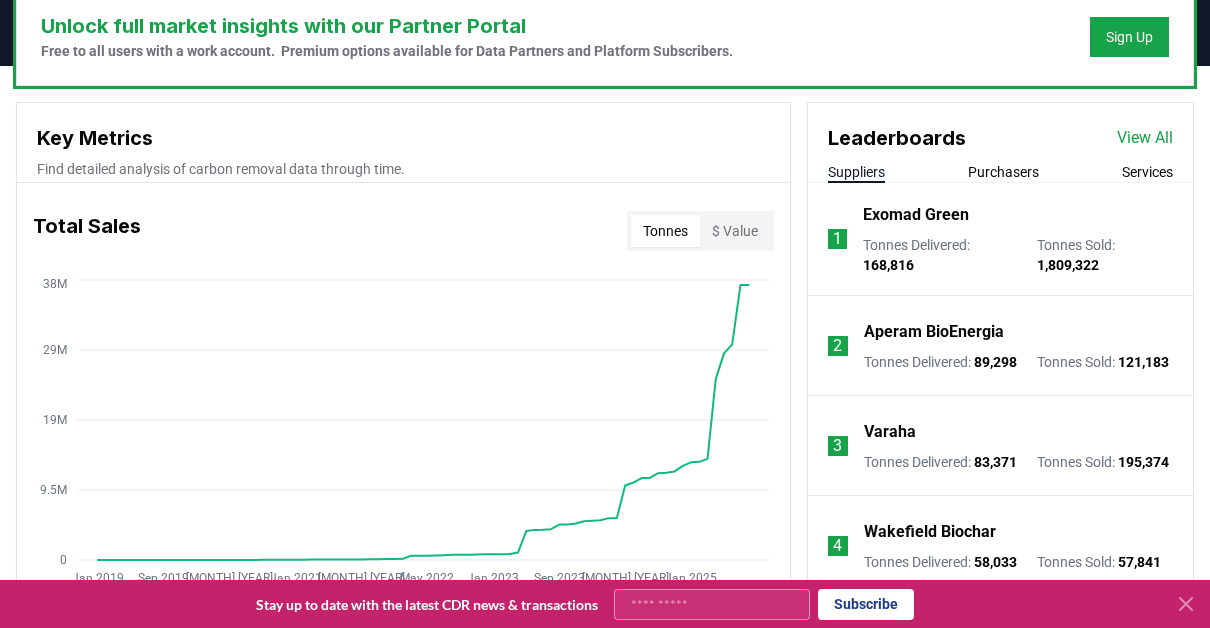 scroll, scrollTop: 600, scrollLeft: 0, axis: vertical 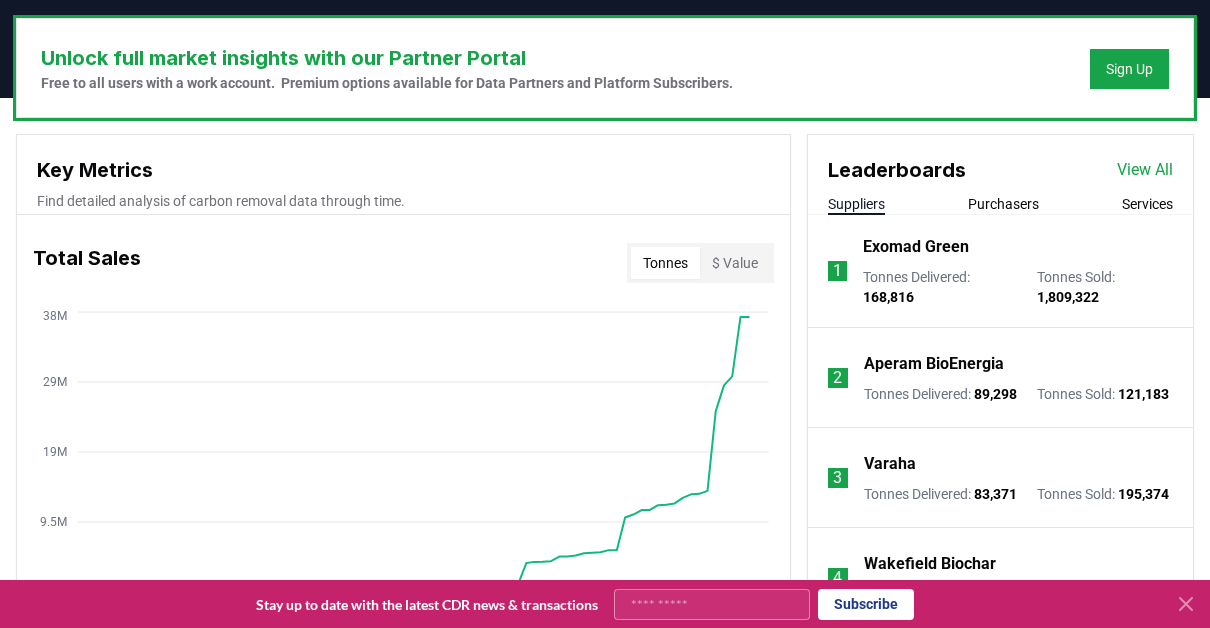 click on "Exomad Green" at bounding box center (916, 247) 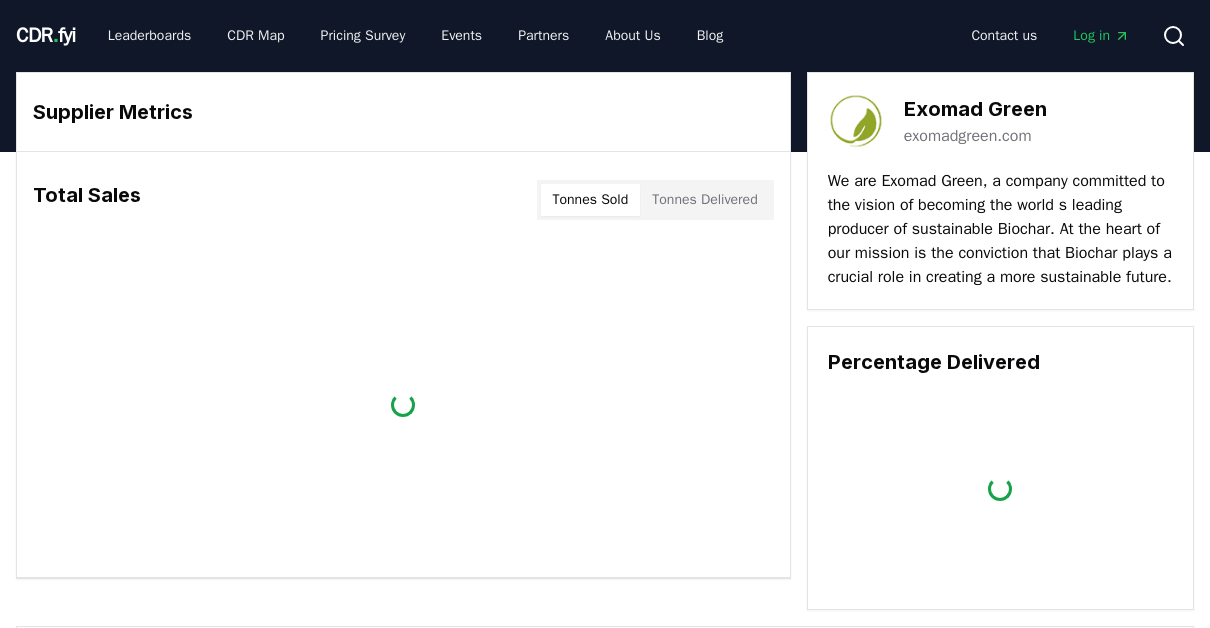 scroll, scrollTop: 0, scrollLeft: 0, axis: both 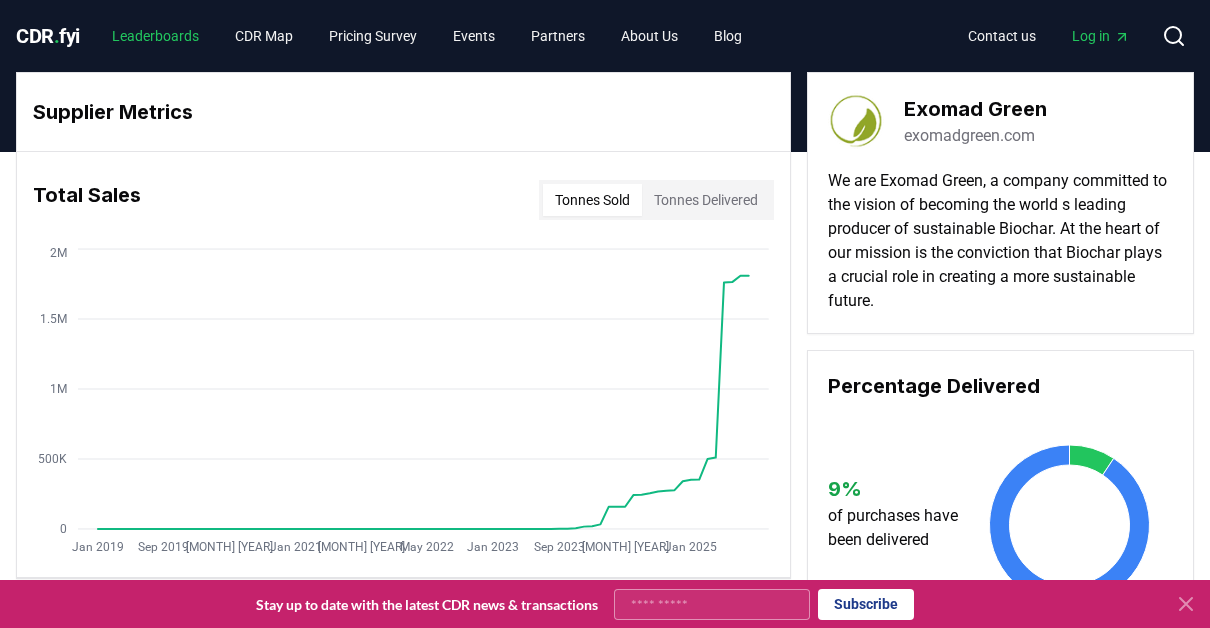 click on "Leaderboards" at bounding box center (155, 36) 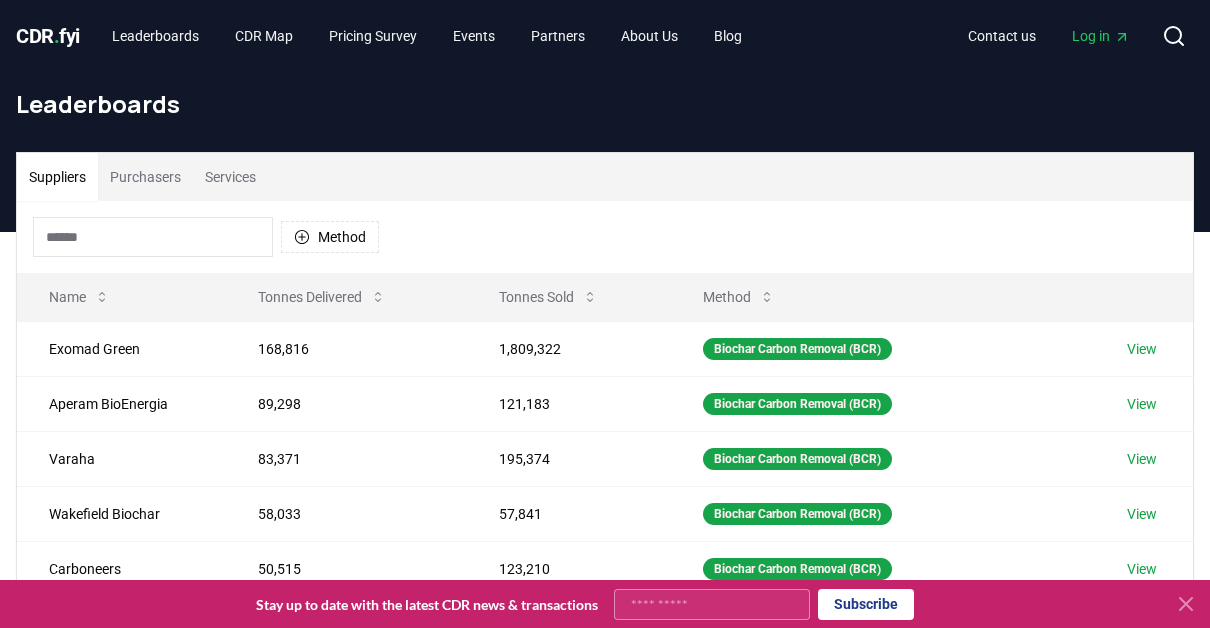 click on "Purchasers" at bounding box center [145, 177] 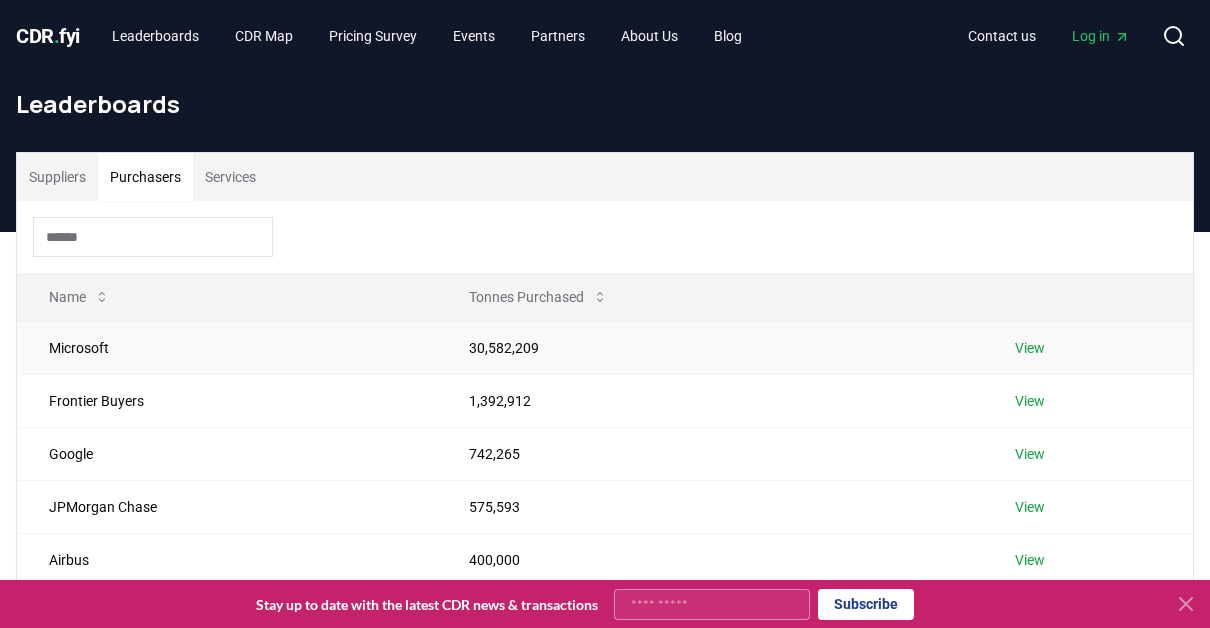 click on "View" at bounding box center [1030, 348] 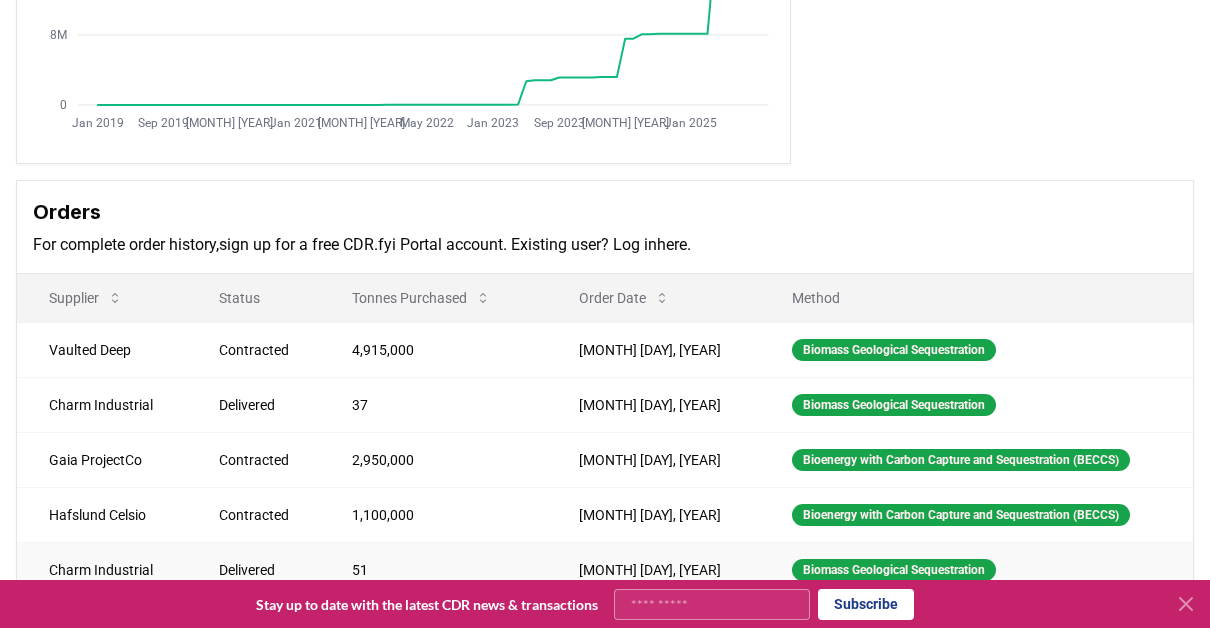 scroll, scrollTop: 400, scrollLeft: 0, axis: vertical 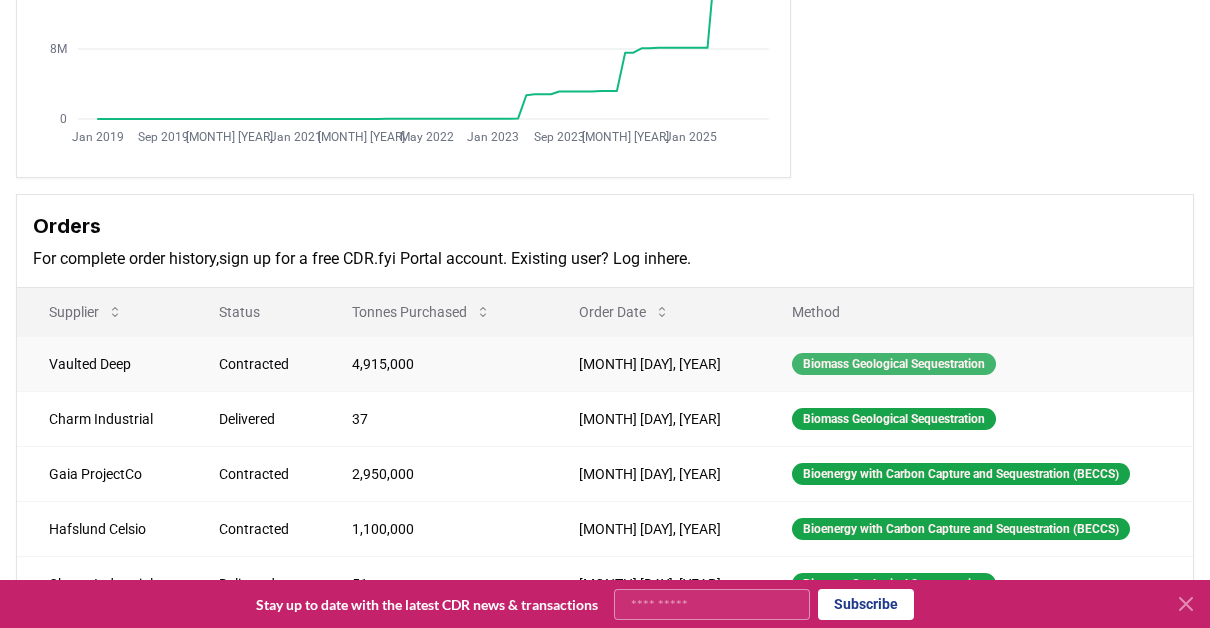 click on "Biomass Geological Sequestration" at bounding box center [894, 364] 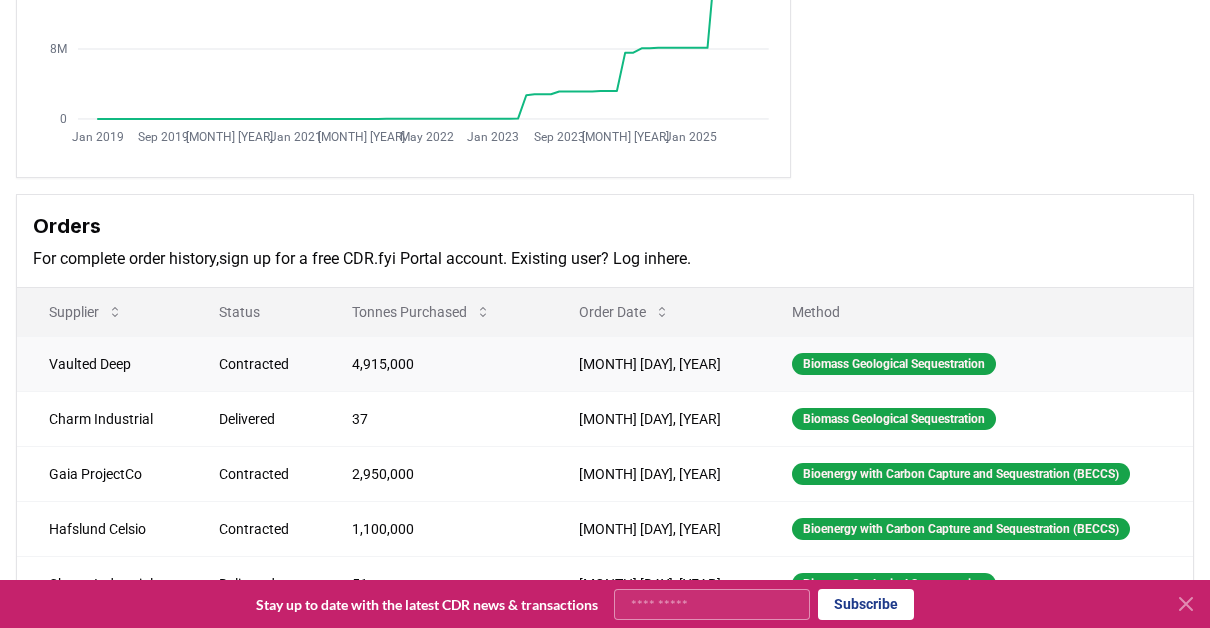 click on "Vaulted Deep" at bounding box center [102, 363] 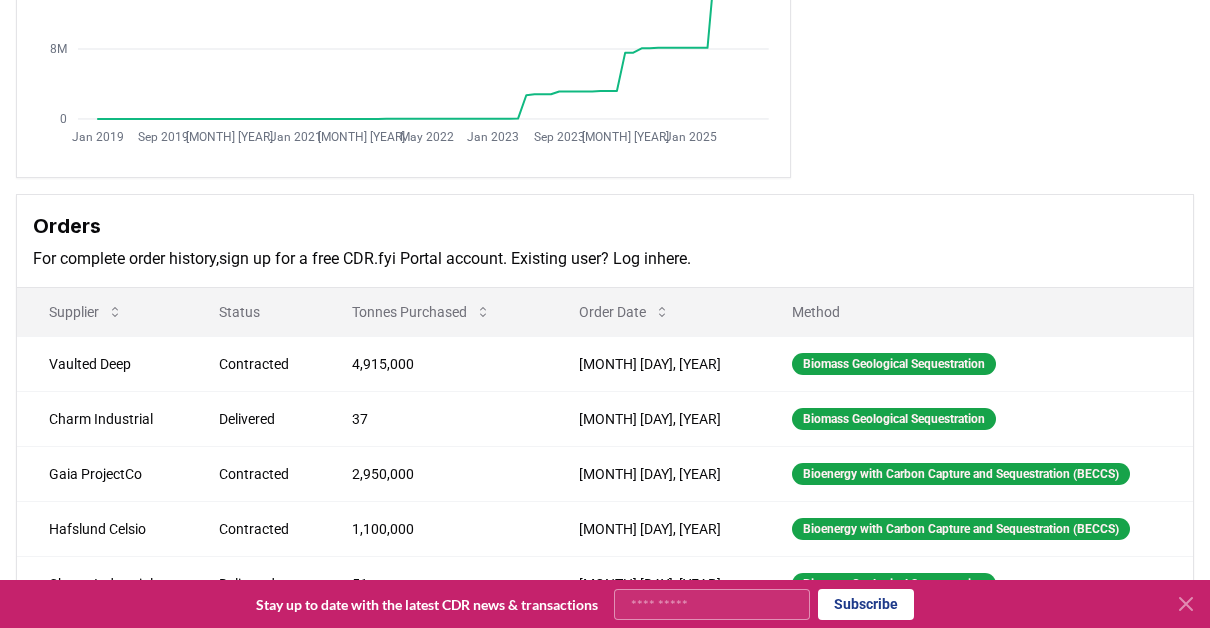 scroll, scrollTop: 500, scrollLeft: 0, axis: vertical 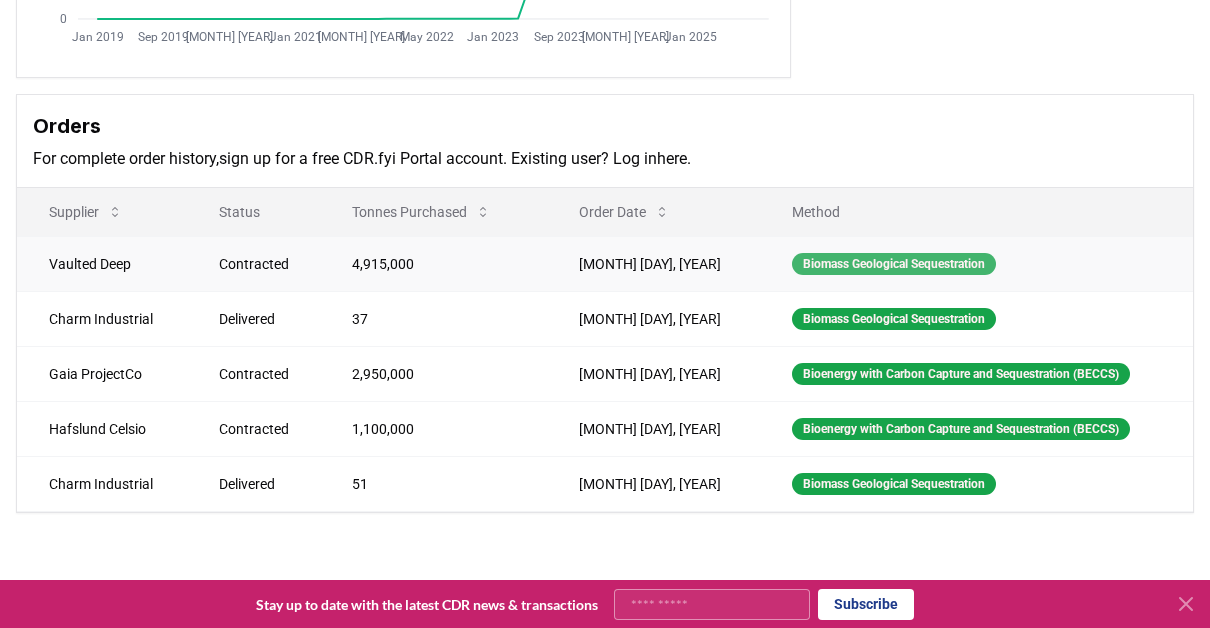 click on "Biomass Geological Sequestration" at bounding box center [894, 264] 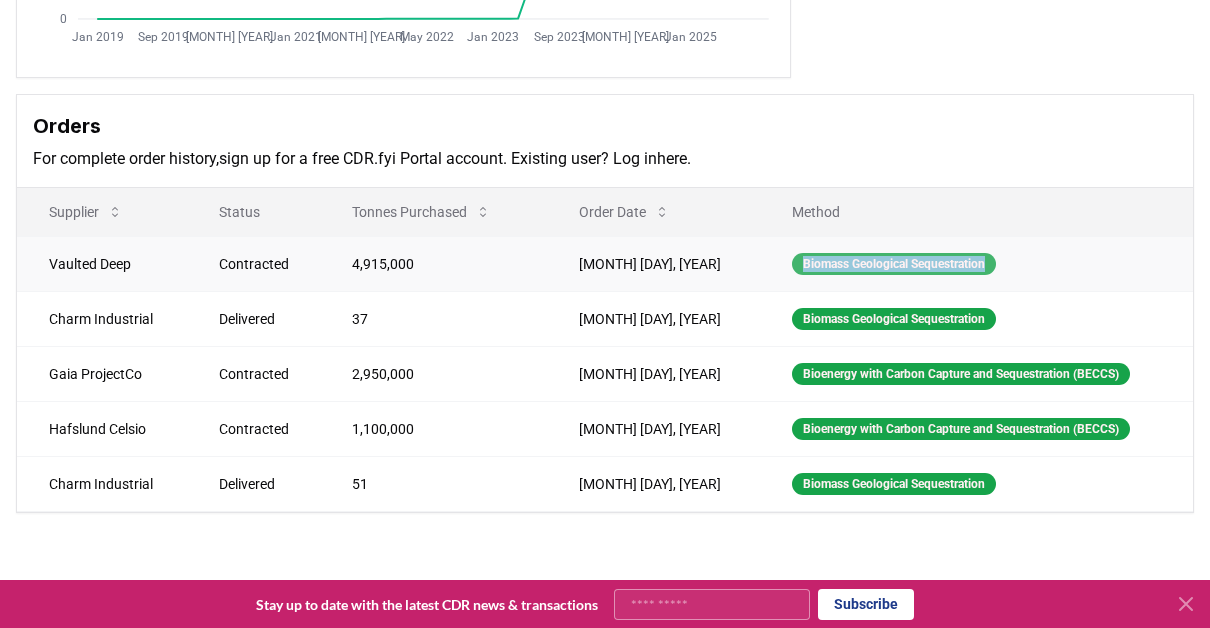 drag, startPoint x: 775, startPoint y: 260, endPoint x: 979, endPoint y: 261, distance: 204.00246 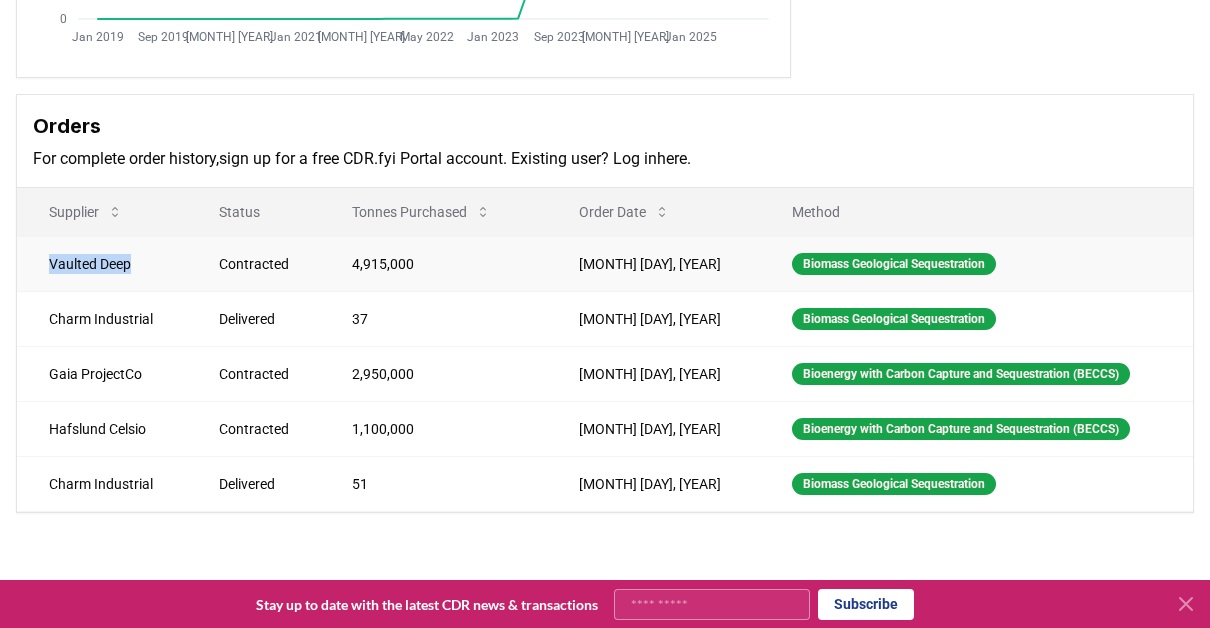 drag, startPoint x: 51, startPoint y: 266, endPoint x: 146, endPoint y: 268, distance: 95.02105 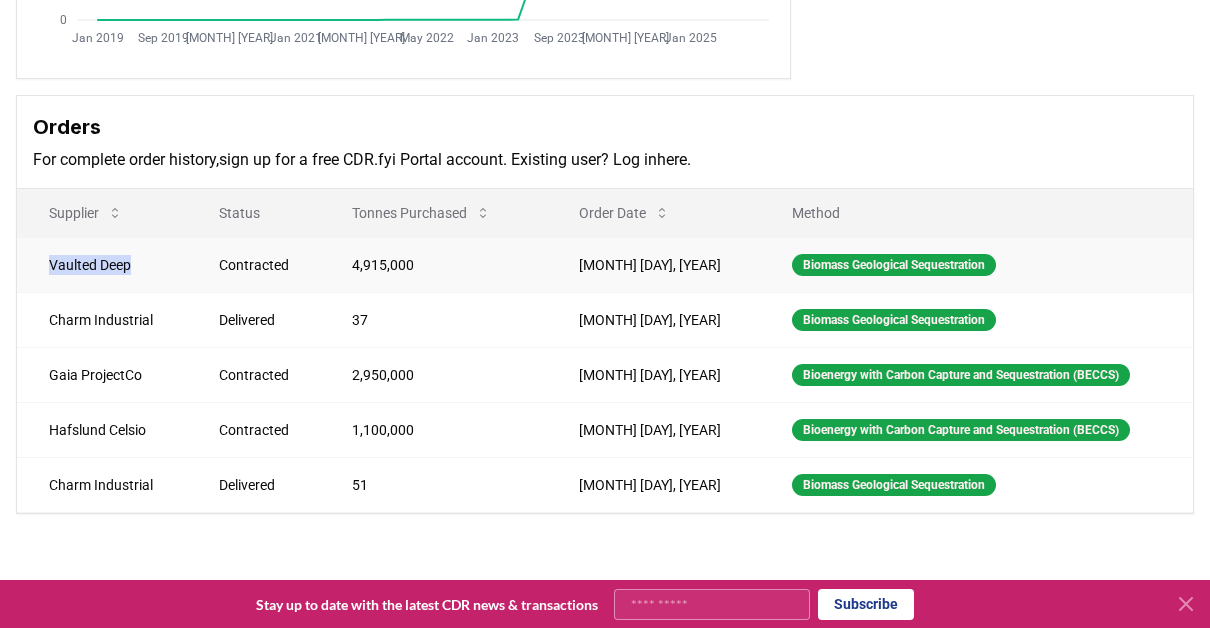 scroll, scrollTop: 500, scrollLeft: 0, axis: vertical 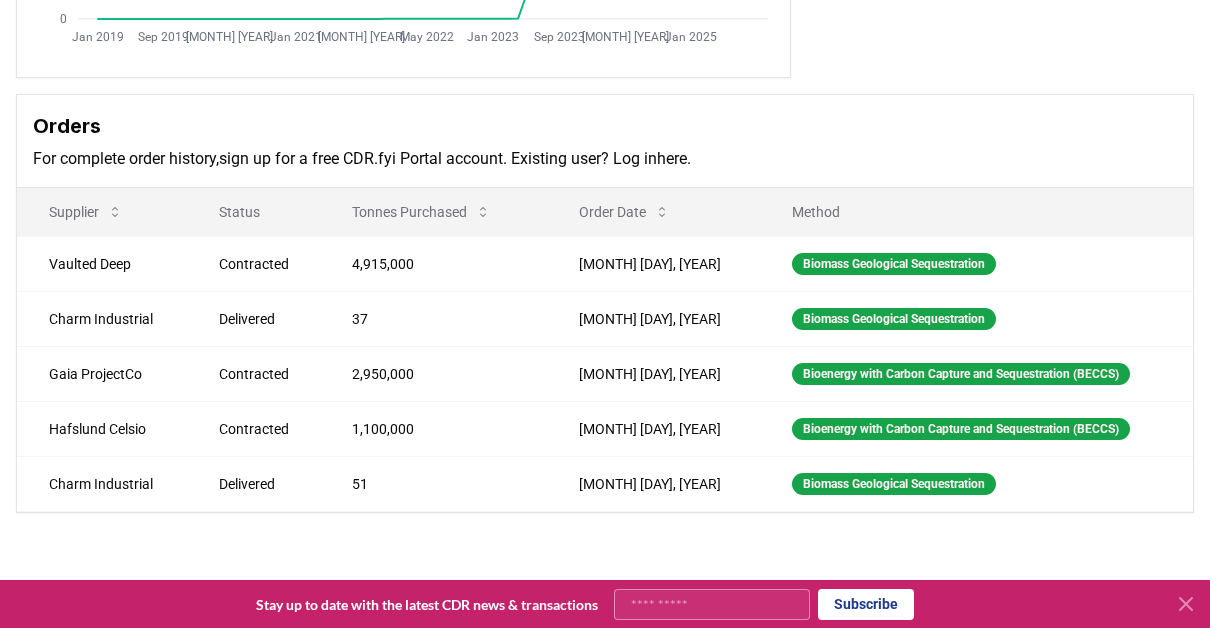 click on "Purchaser Metrics Purchases Jan 2019 Sep 2019 May 2020 Jan 2021 Sep 2021 May 2022 Jan 2023 Sep 2023 May 2024 Jan 2025 0 8M 16M 24M 32M Microsoft microsoft.com Microsoft Corporation is an American multinational technology corporation which produces computer software, consumer electronics, personal computers, and related services. Orders For complete order history,  sign up for a free CDR.fyi Portal account . Existing user? Log in  here . Supplier Status Tonnes Purchased Order Date Method Vaulted Deep Contracted 4,915,000 Jul 17, 2025 Biomass Geological Sequestration Charm Industrial Delivered 37 Jul 16, 2025 Biomass Geological Sequestration Gaia ProjectCo Contracted 2,950,000 Jul 07, 2025 Bioenergy with Carbon Capture and Sequestration (BECCS) Hafslund Celsio Contracted 1,100,000 Jun 30, 2025 Bioenergy with Carbon Capture and Sequestration (BECCS) Charm Industrial Delivered 51 Jun 14, 2025 Biomass Geological Sequestration" at bounding box center (605, 122) 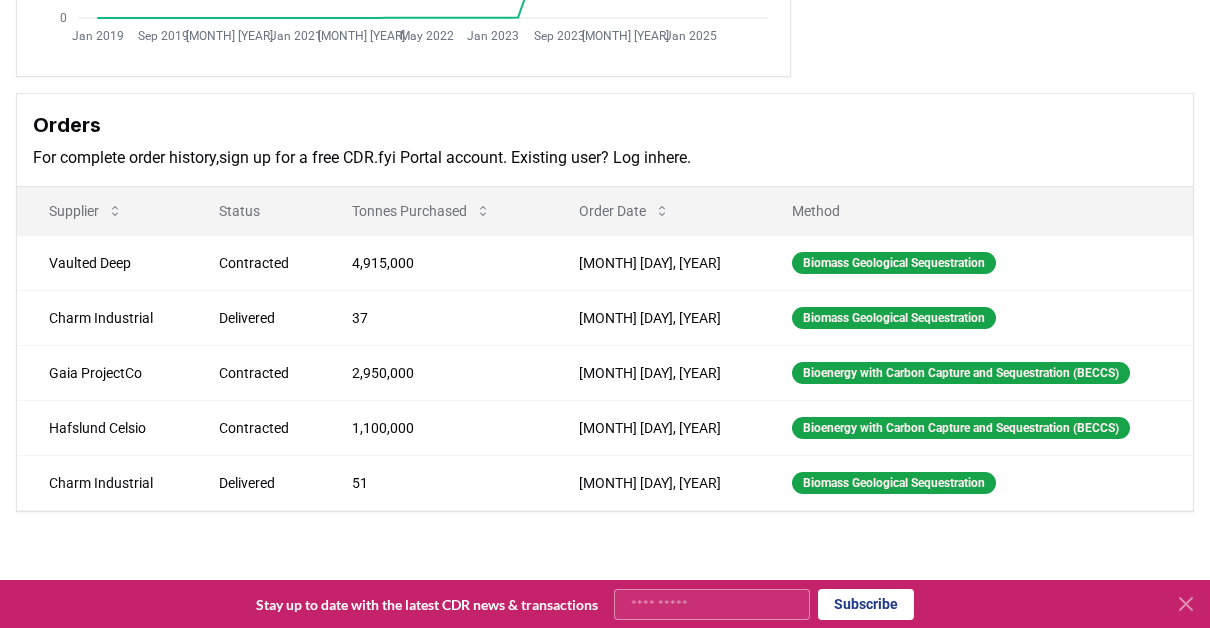 scroll, scrollTop: 500, scrollLeft: 0, axis: vertical 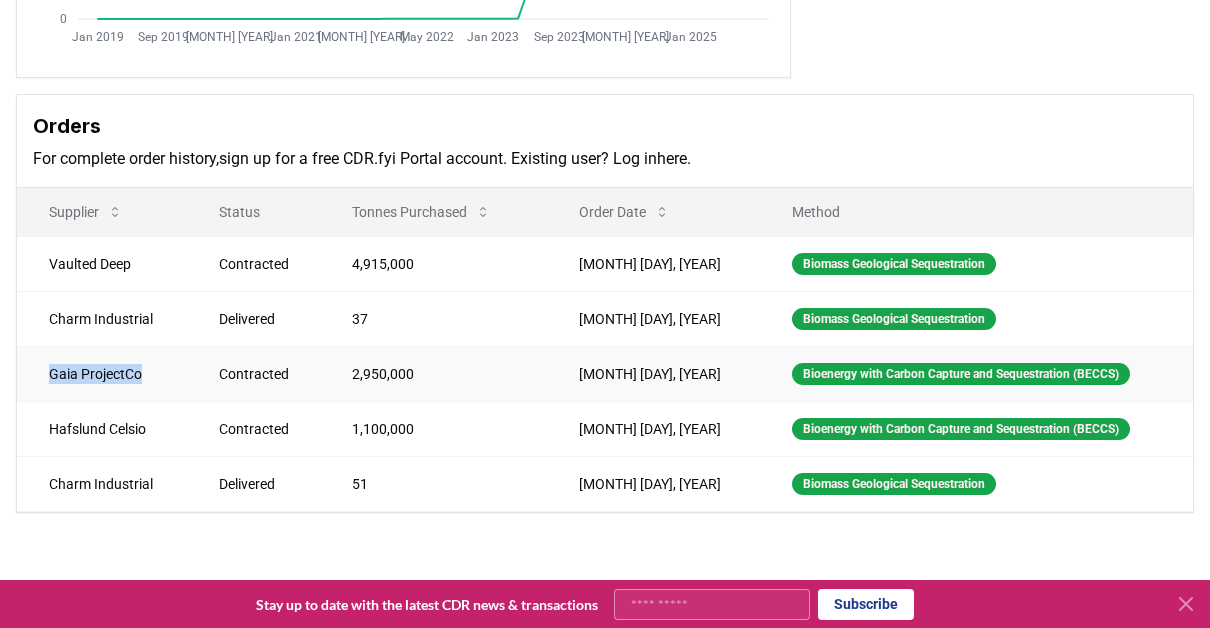 drag, startPoint x: 50, startPoint y: 371, endPoint x: 154, endPoint y: 379, distance: 104.307236 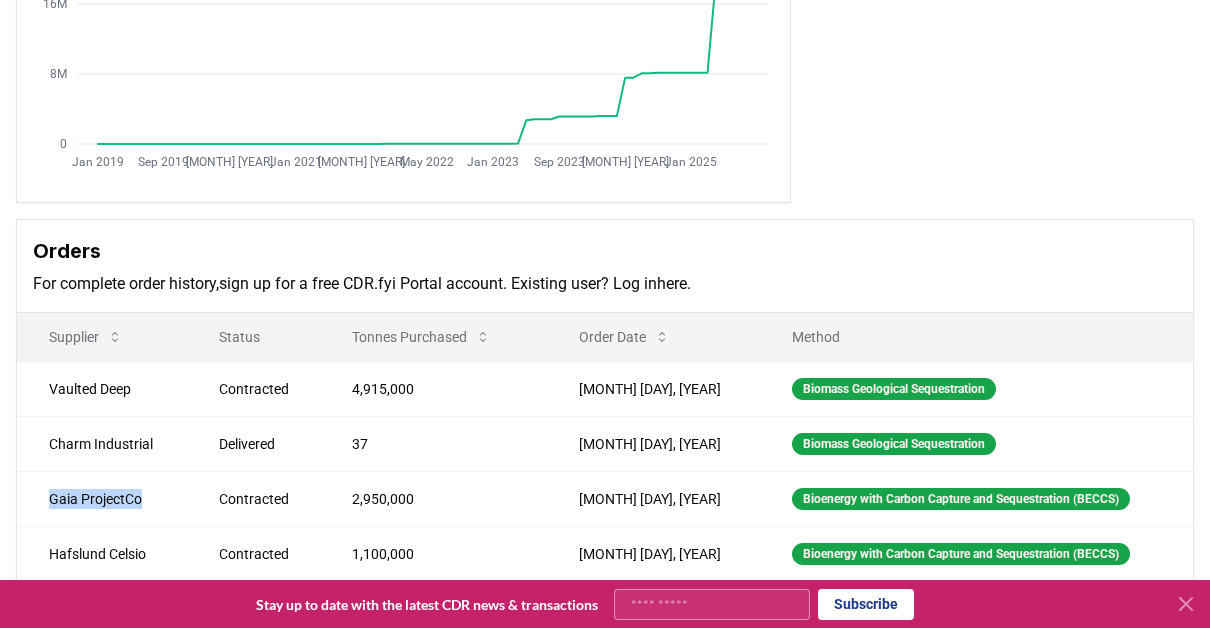 scroll, scrollTop: 400, scrollLeft: 0, axis: vertical 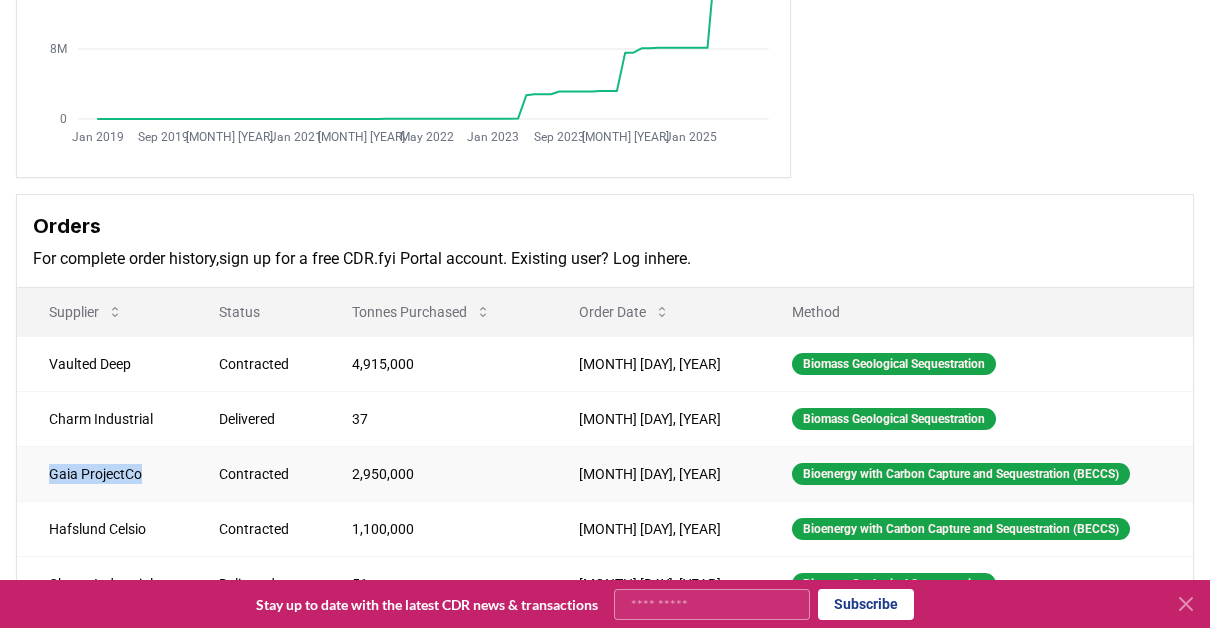 click on "Gaia ProjectCo" at bounding box center (102, 473) 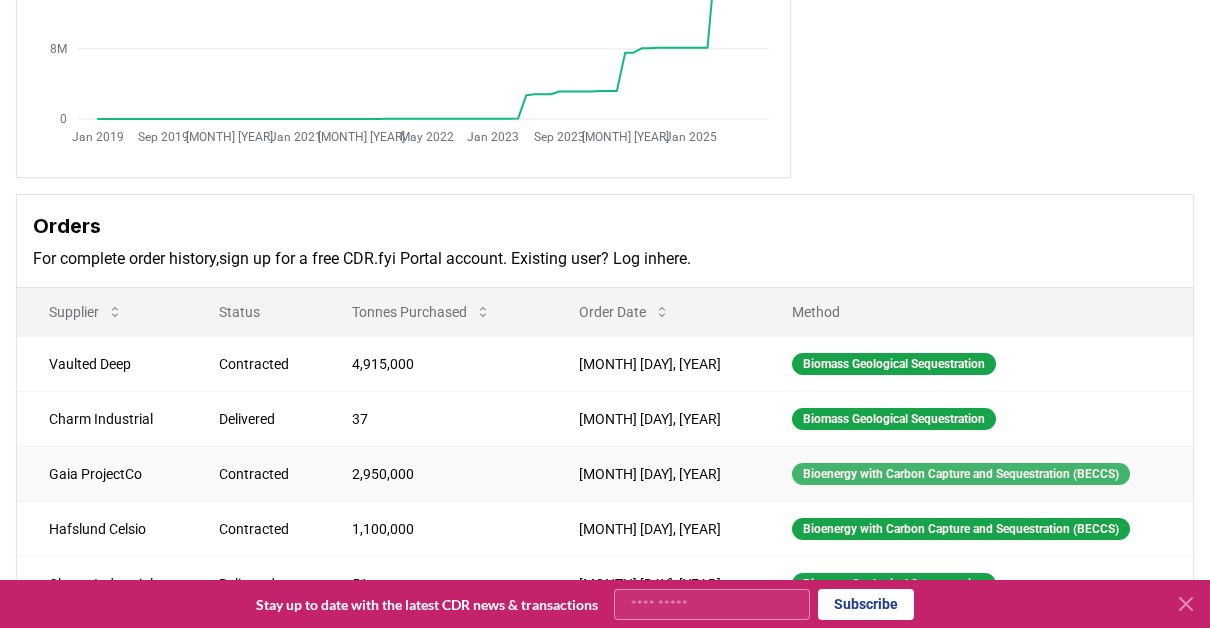 click on "Bioenergy with Carbon Capture and Sequestration (BECCS)" at bounding box center [961, 474] 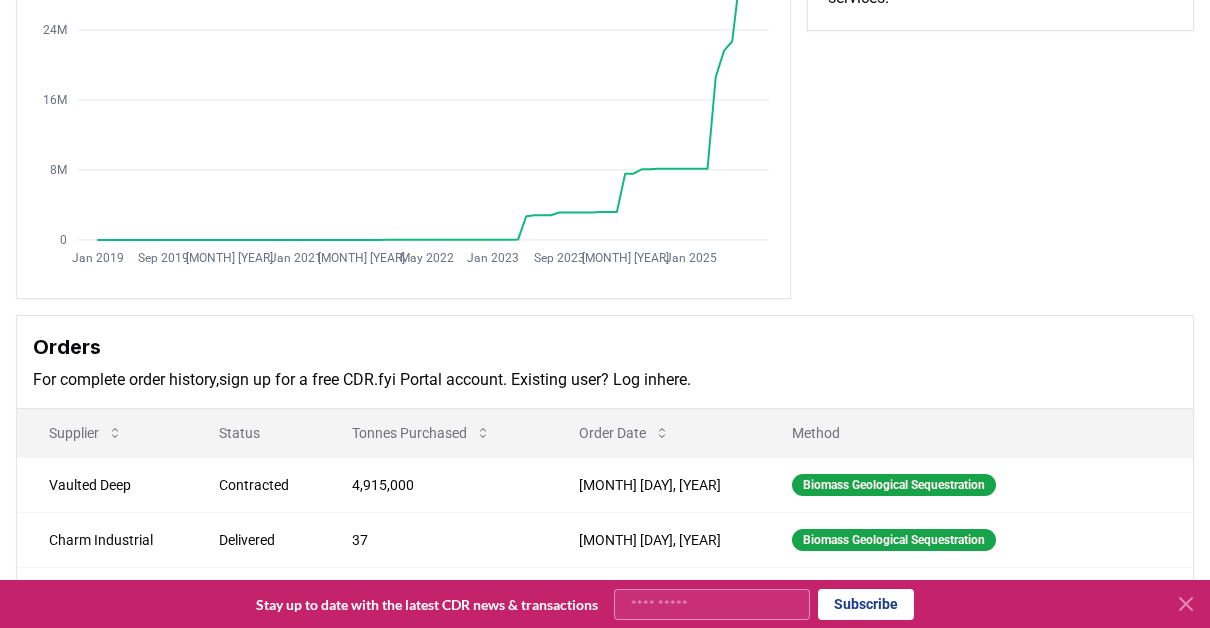 scroll, scrollTop: 0, scrollLeft: 0, axis: both 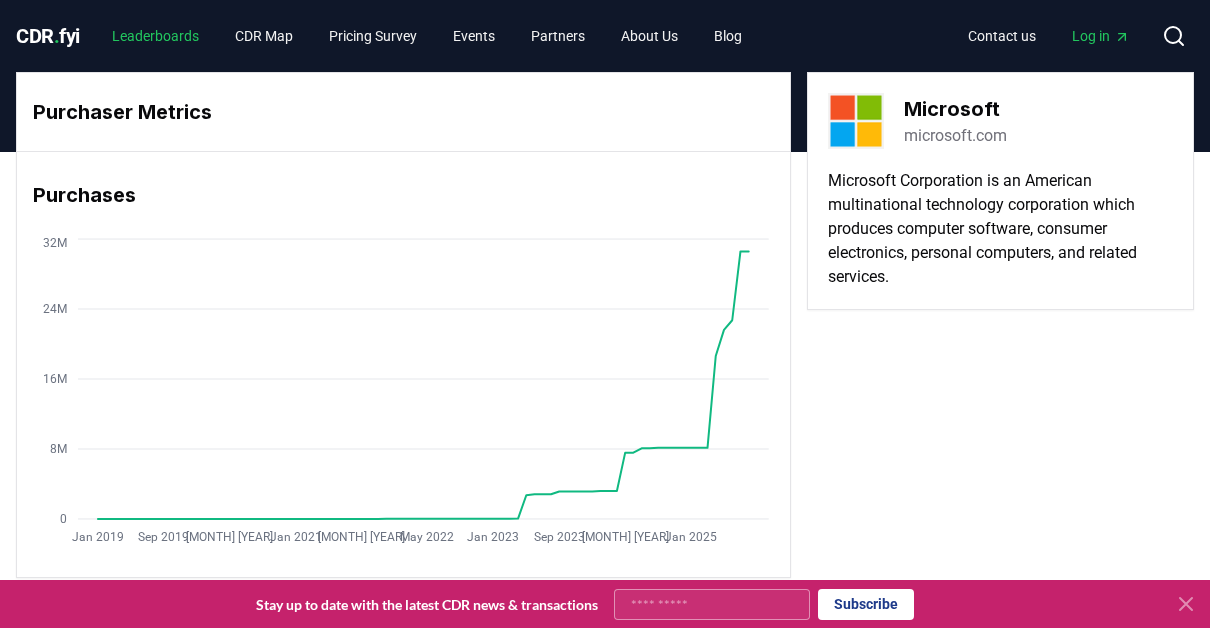 click on "Leaderboards" at bounding box center (155, 36) 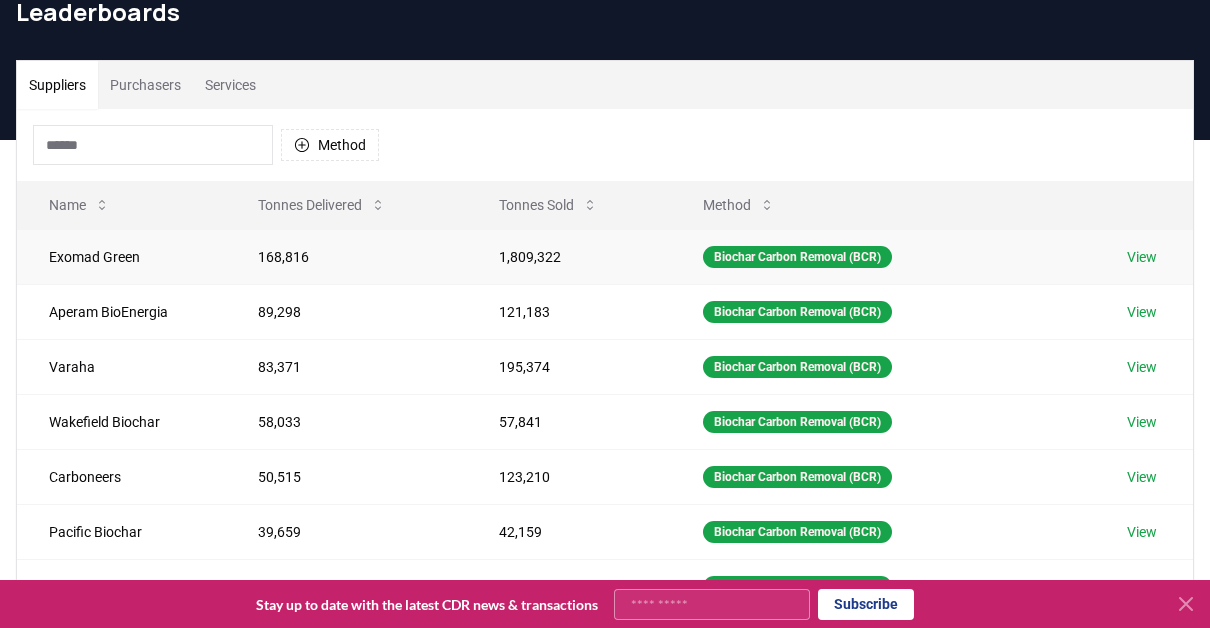 scroll, scrollTop: 0, scrollLeft: 0, axis: both 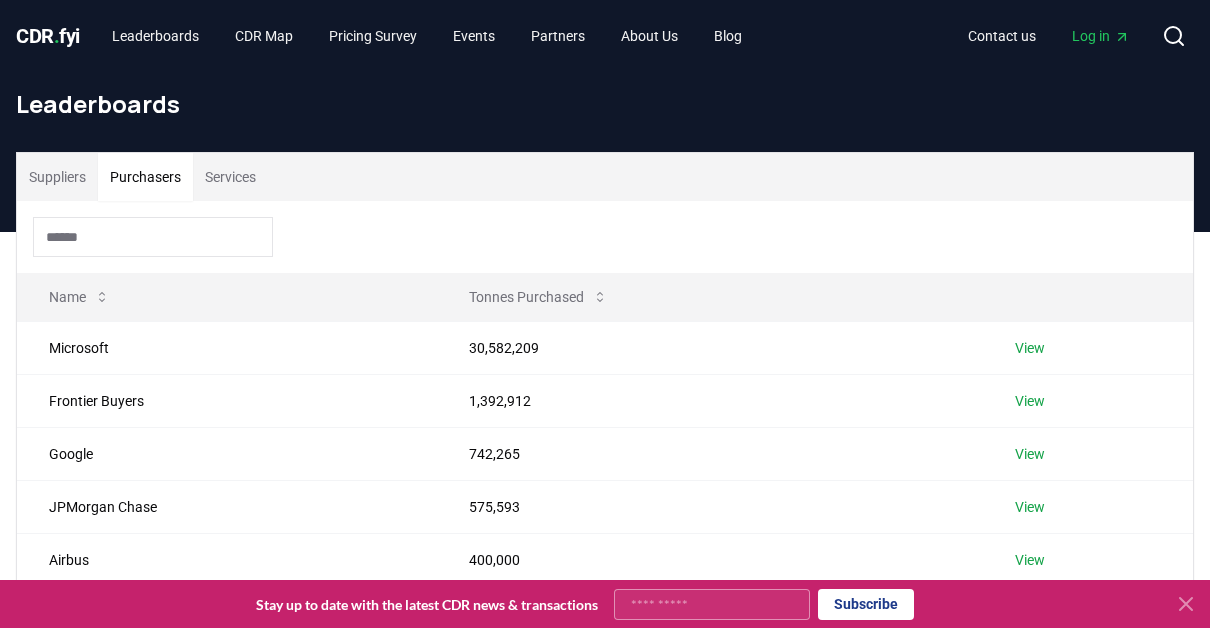 click on "Purchasers" at bounding box center (145, 177) 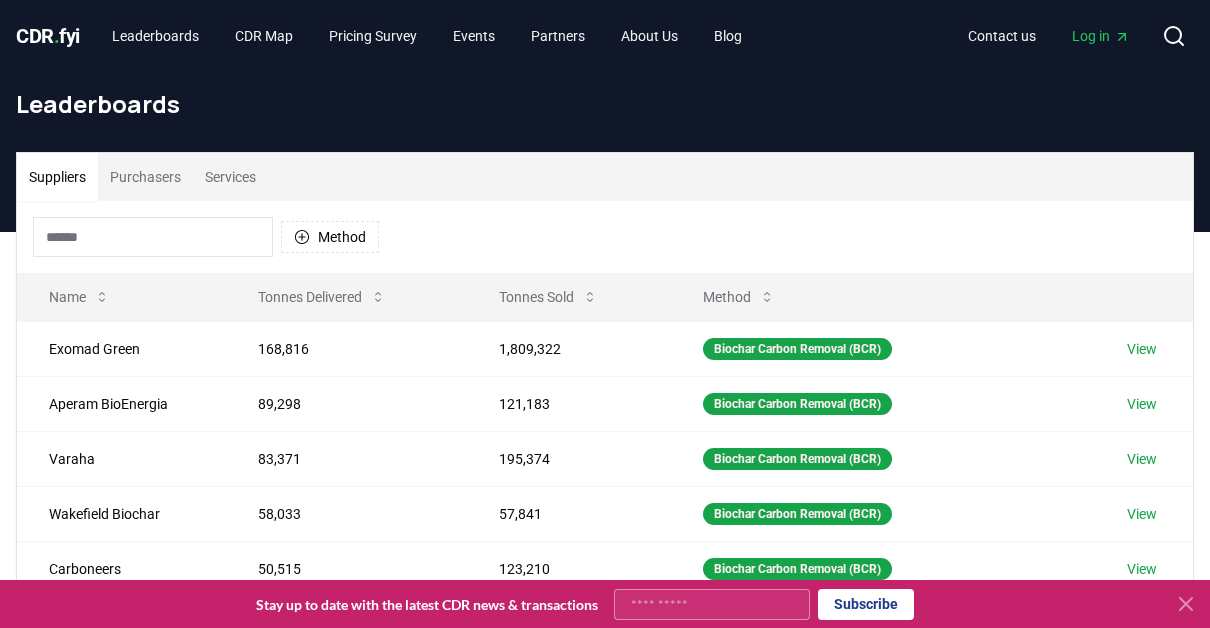 click on "Suppliers" at bounding box center [57, 177] 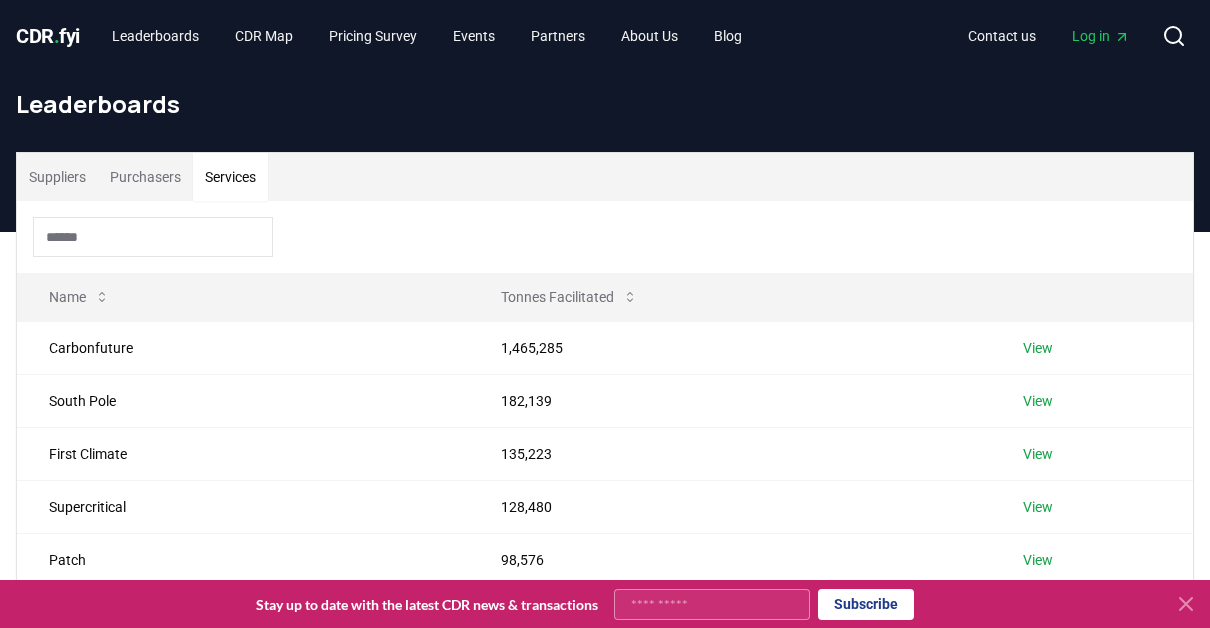 click on "Services" at bounding box center (230, 177) 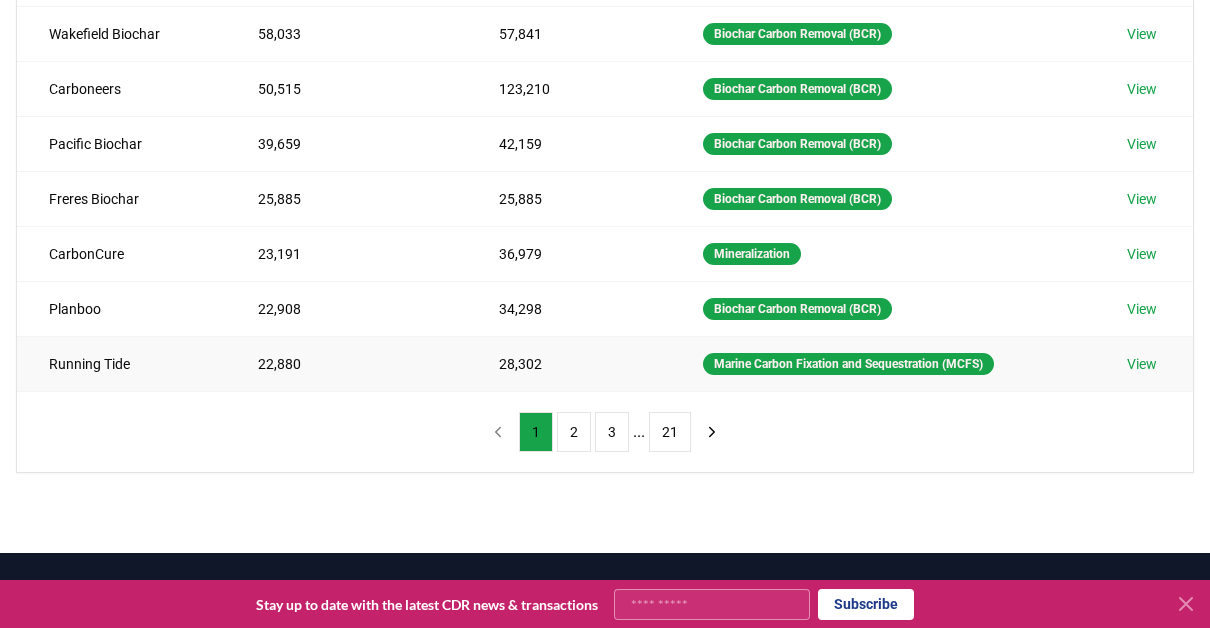 scroll, scrollTop: 500, scrollLeft: 0, axis: vertical 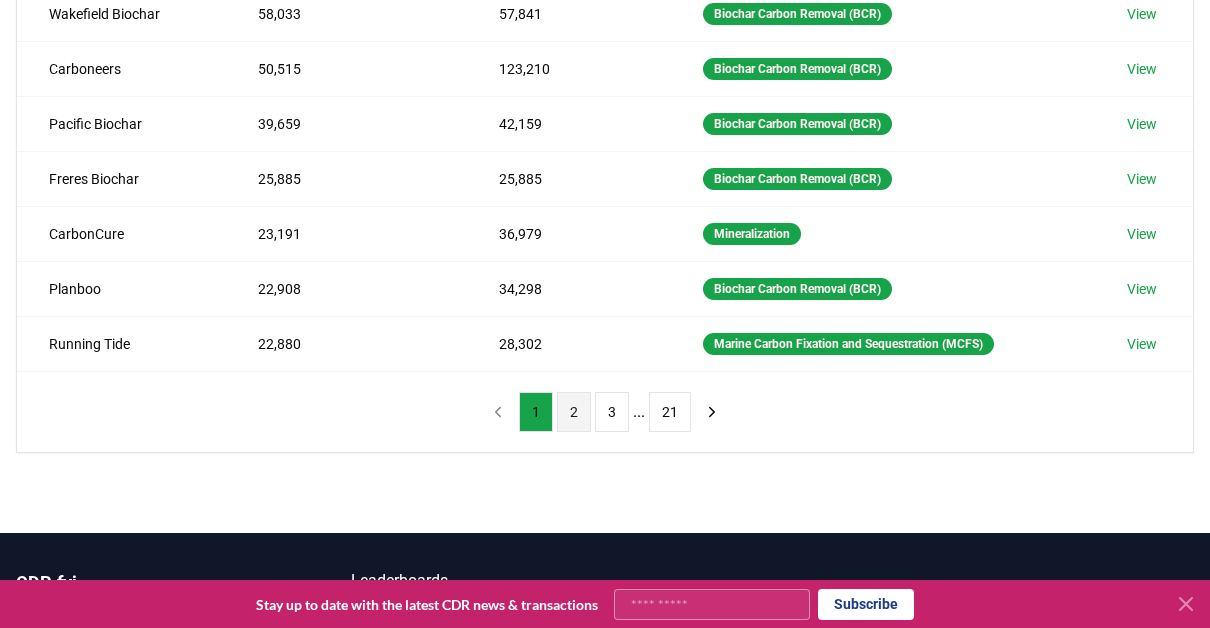 click on "2" at bounding box center (574, 412) 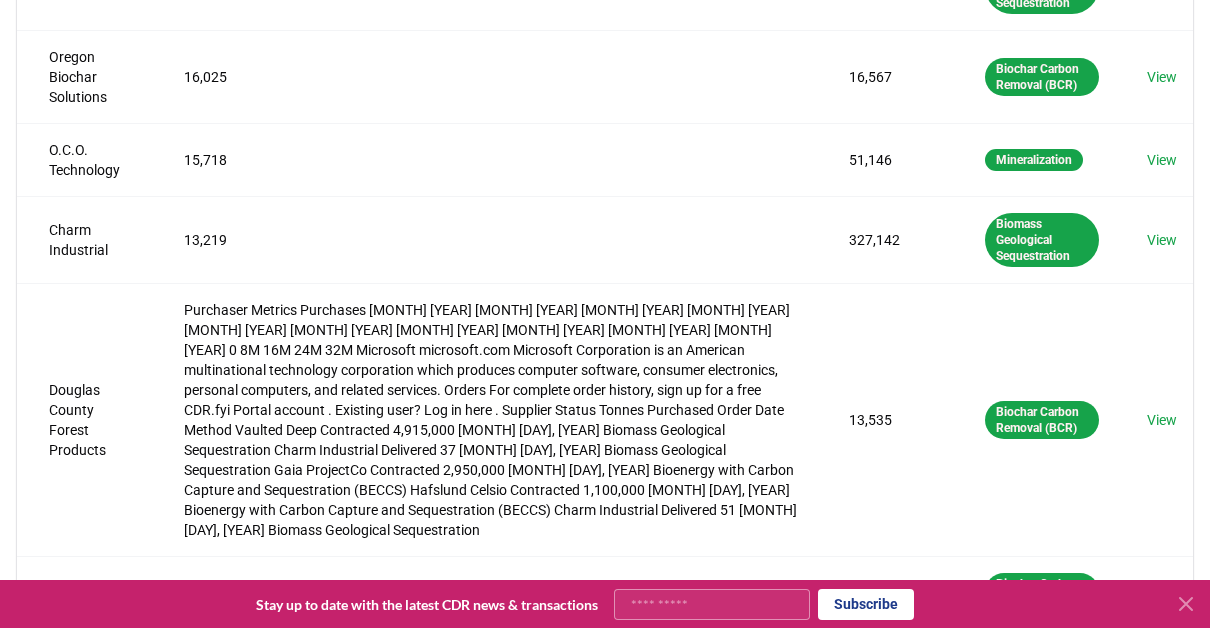 scroll, scrollTop: 500, scrollLeft: 0, axis: vertical 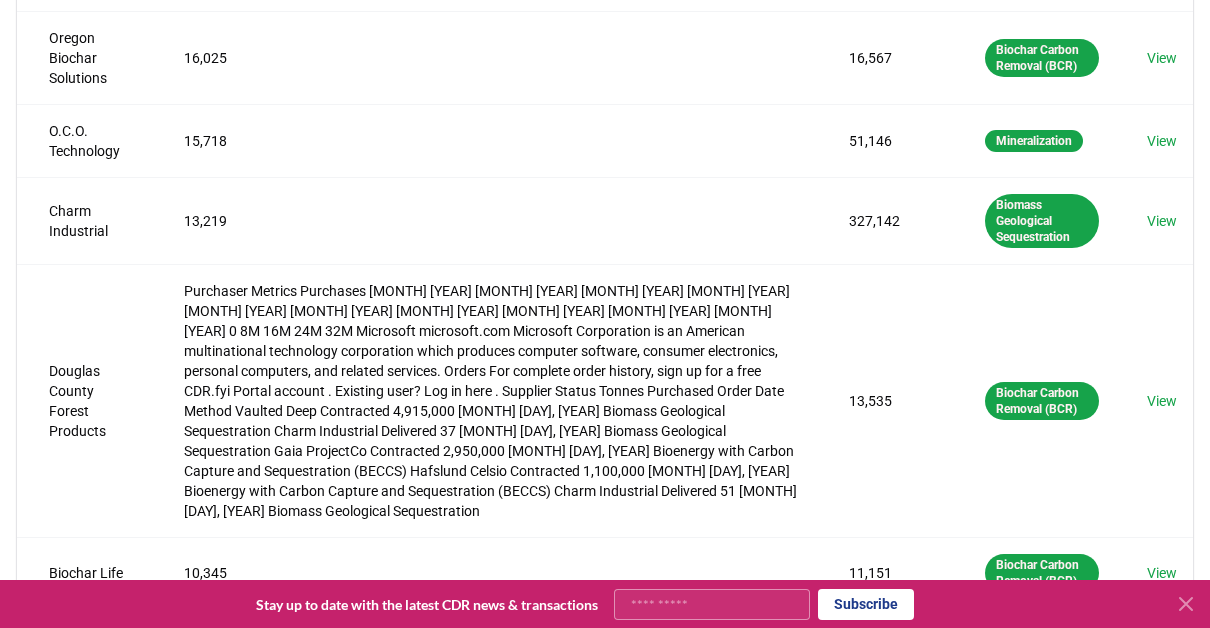 click on "3" at bounding box center [612, 862] 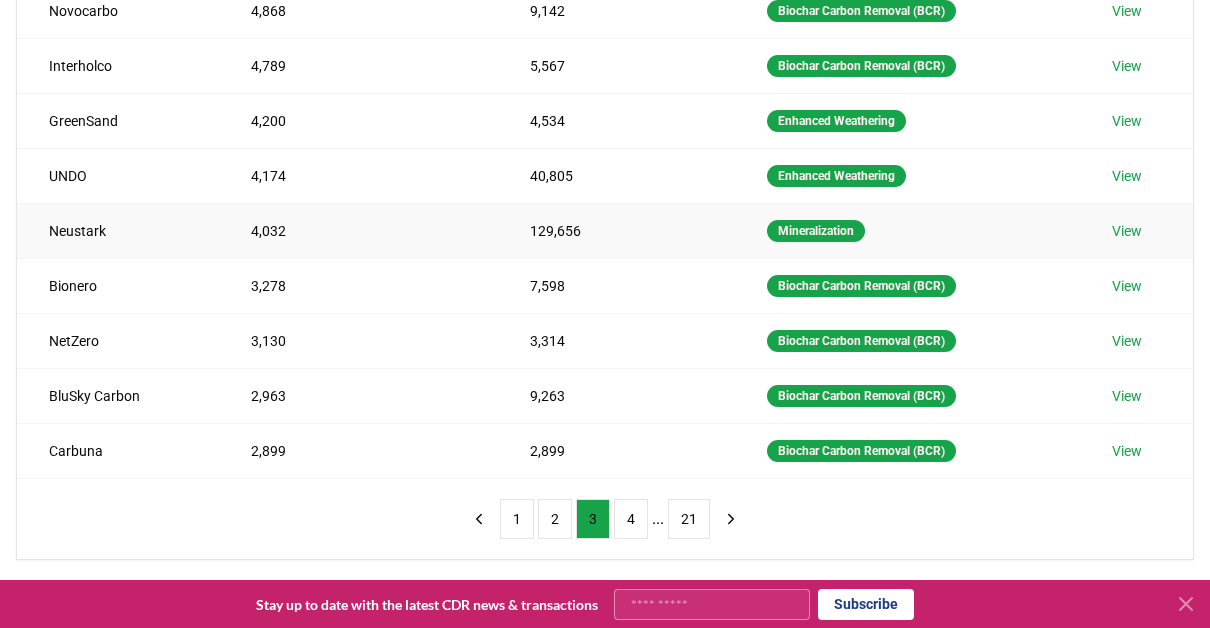 scroll, scrollTop: 400, scrollLeft: 0, axis: vertical 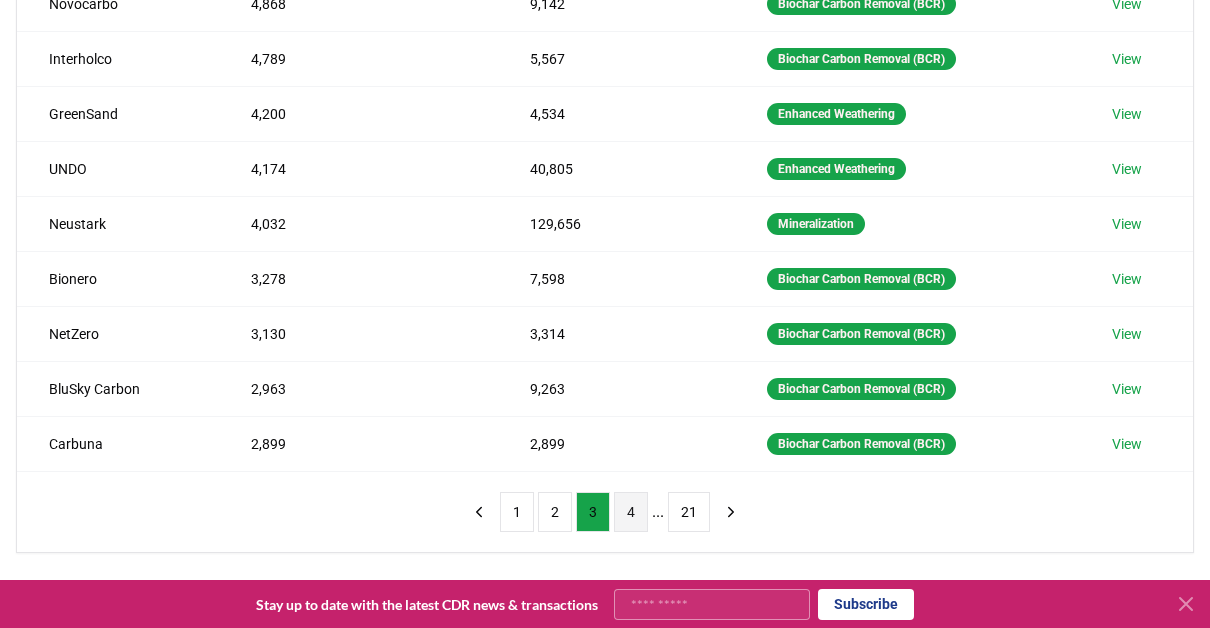 click on "4" at bounding box center [631, 512] 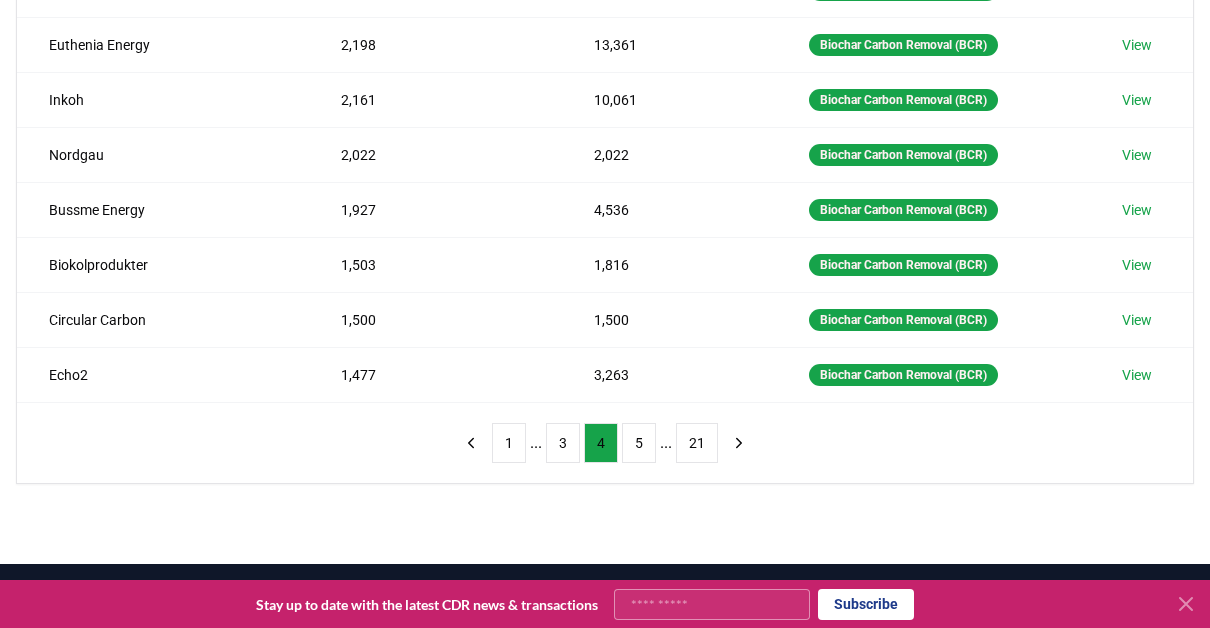 scroll, scrollTop: 500, scrollLeft: 0, axis: vertical 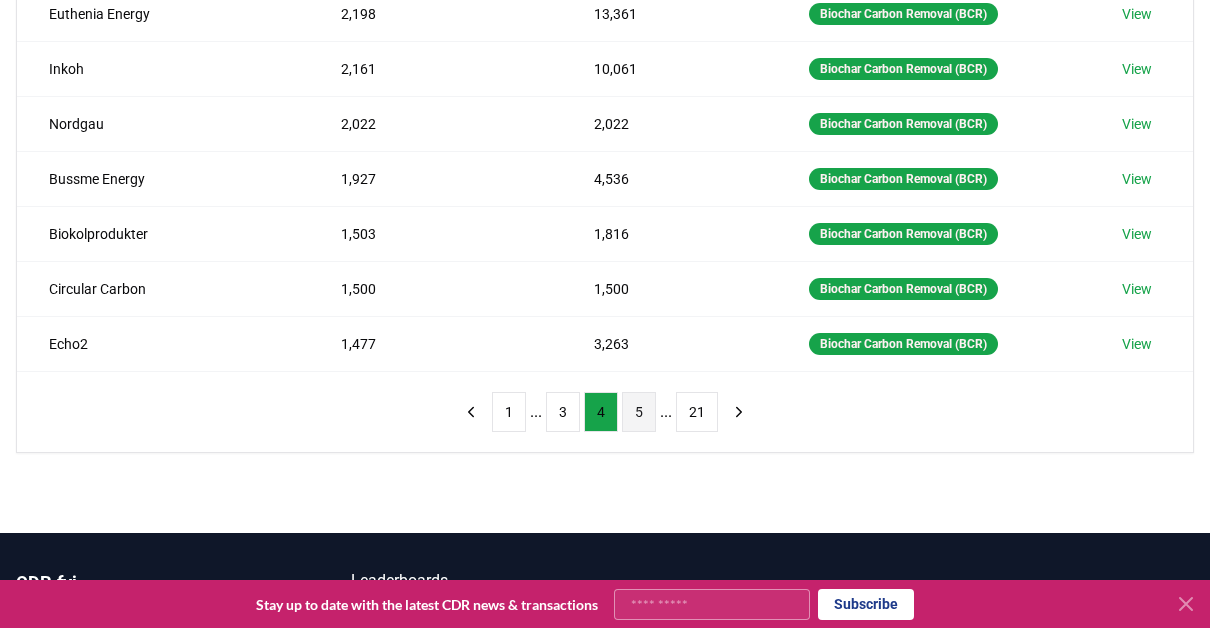 click on "5" at bounding box center [639, 412] 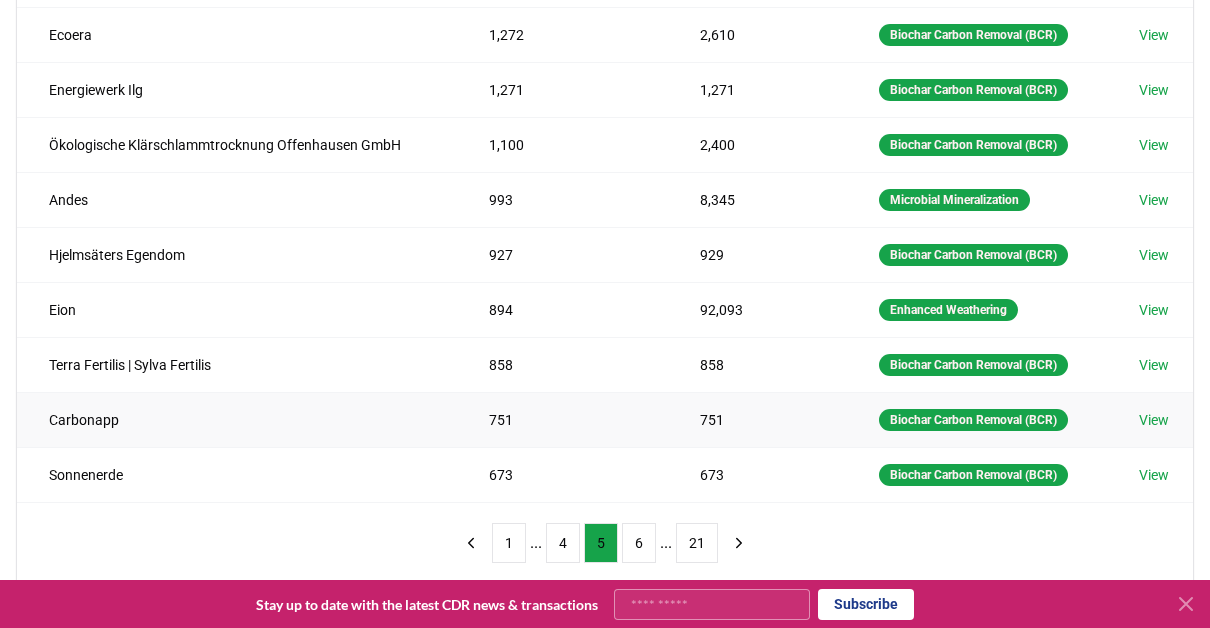 scroll, scrollTop: 400, scrollLeft: 0, axis: vertical 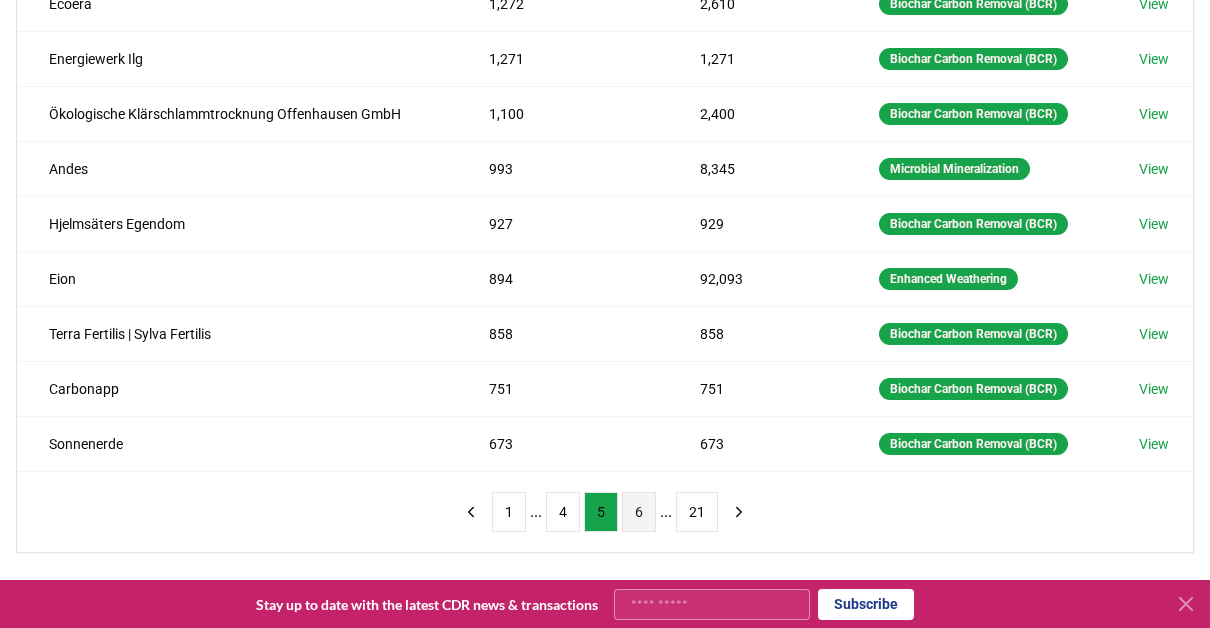 click on "6" at bounding box center (639, 512) 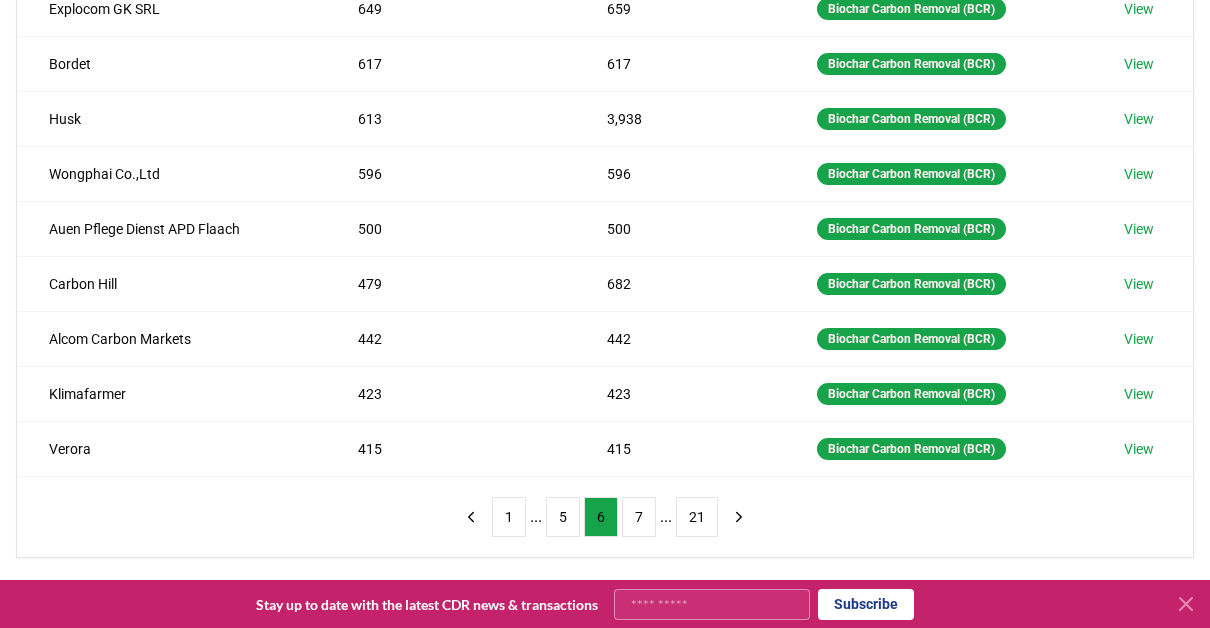 scroll, scrollTop: 400, scrollLeft: 0, axis: vertical 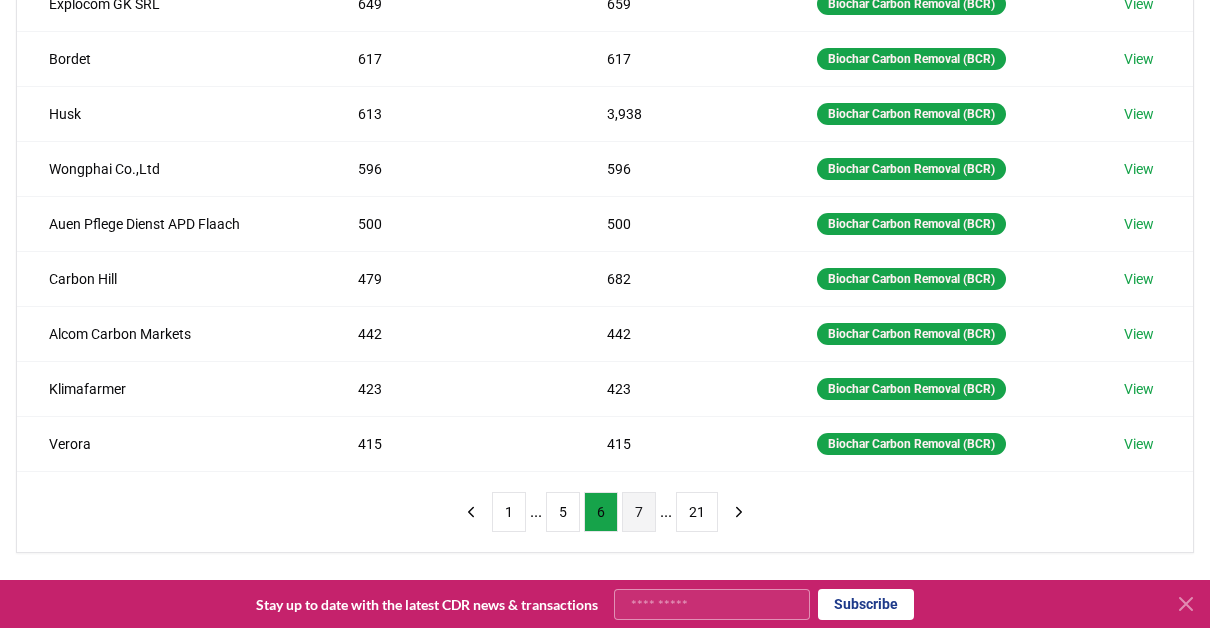 click on "7" at bounding box center (639, 512) 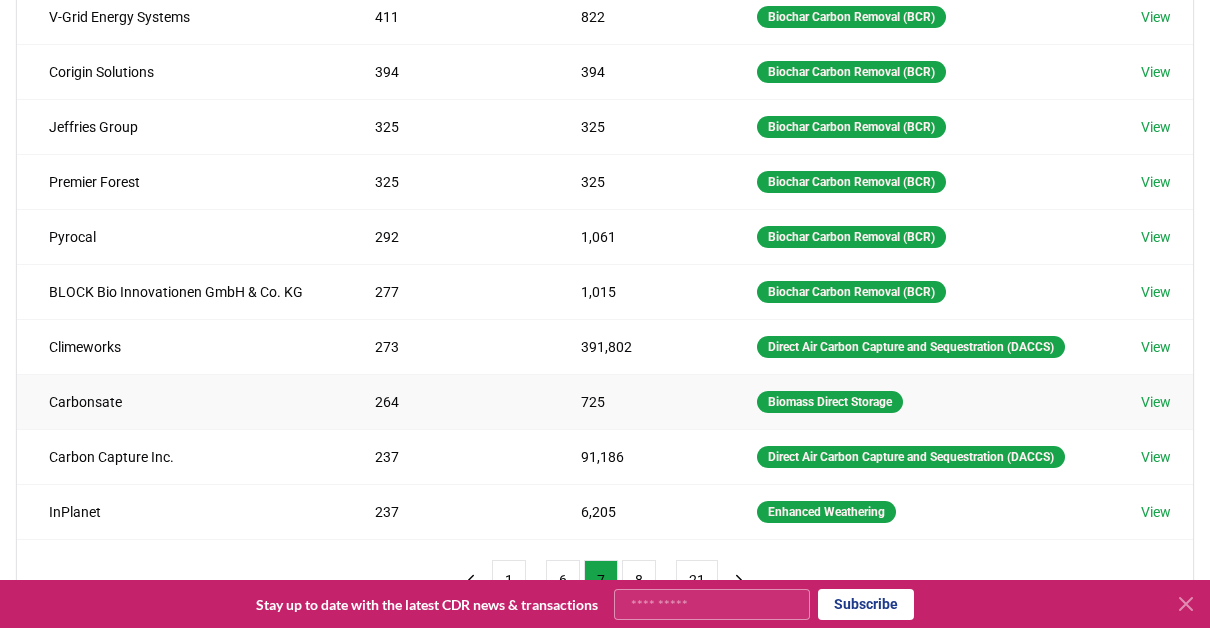 scroll, scrollTop: 400, scrollLeft: 0, axis: vertical 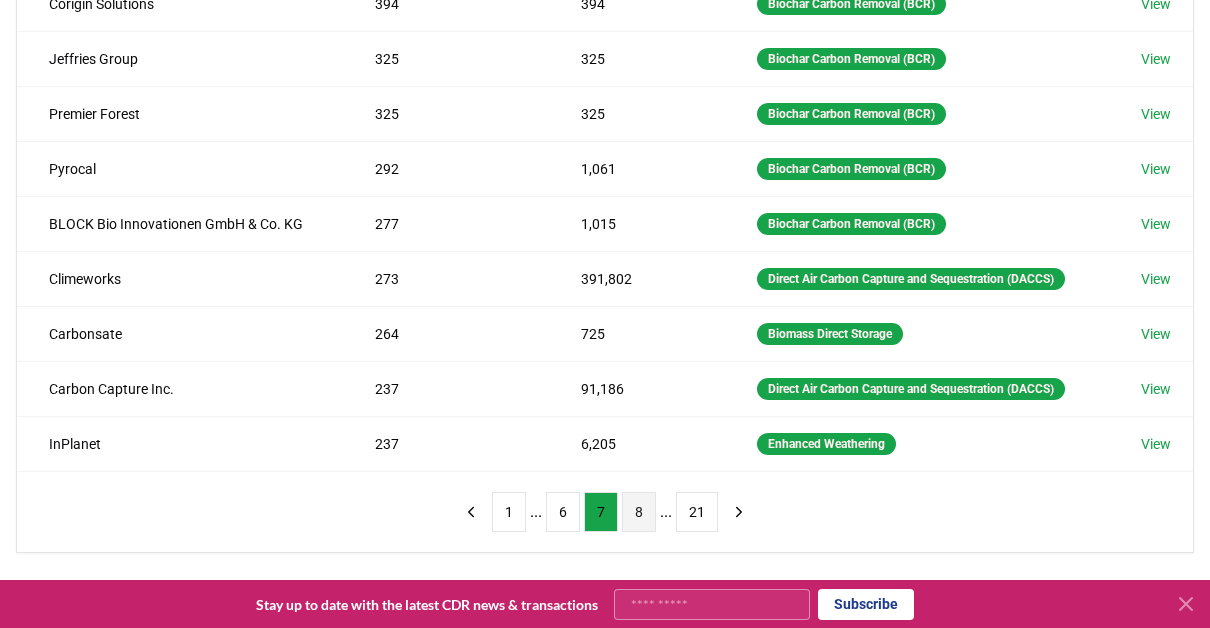 click on "8" at bounding box center (639, 512) 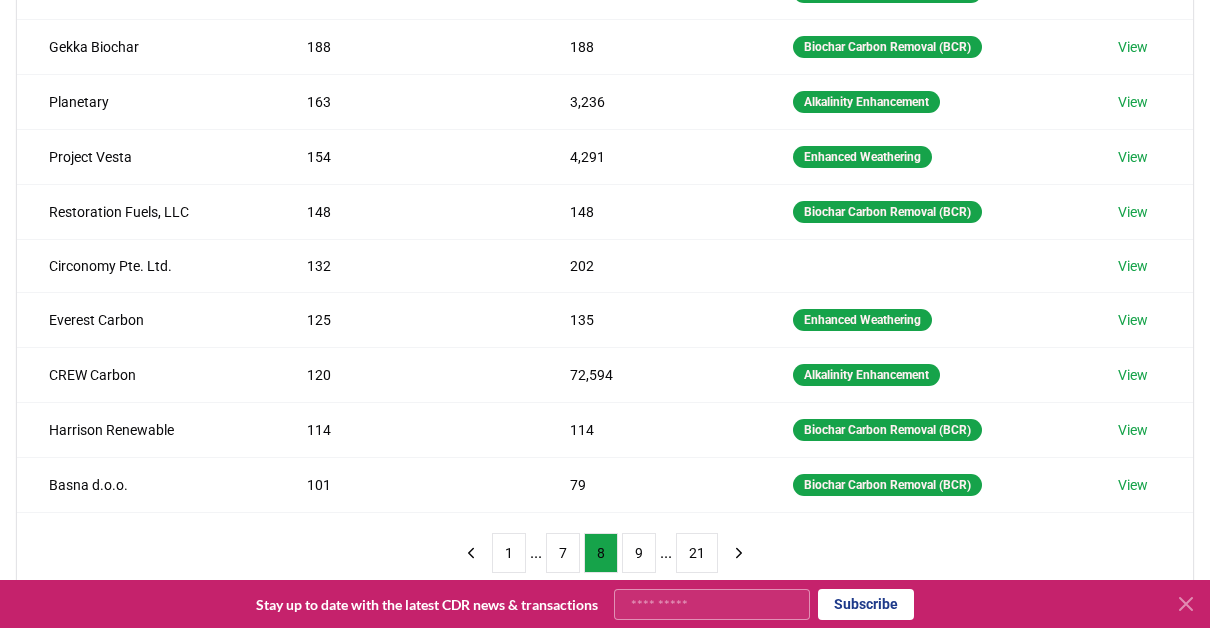 scroll, scrollTop: 400, scrollLeft: 0, axis: vertical 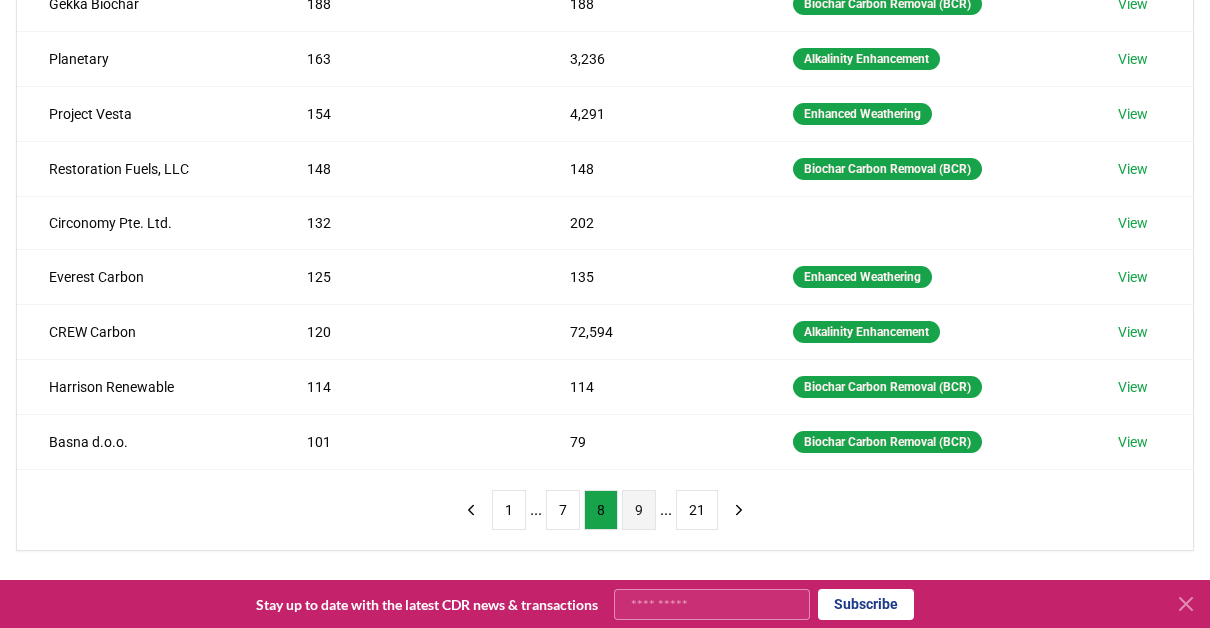 click on "9" at bounding box center (639, 510) 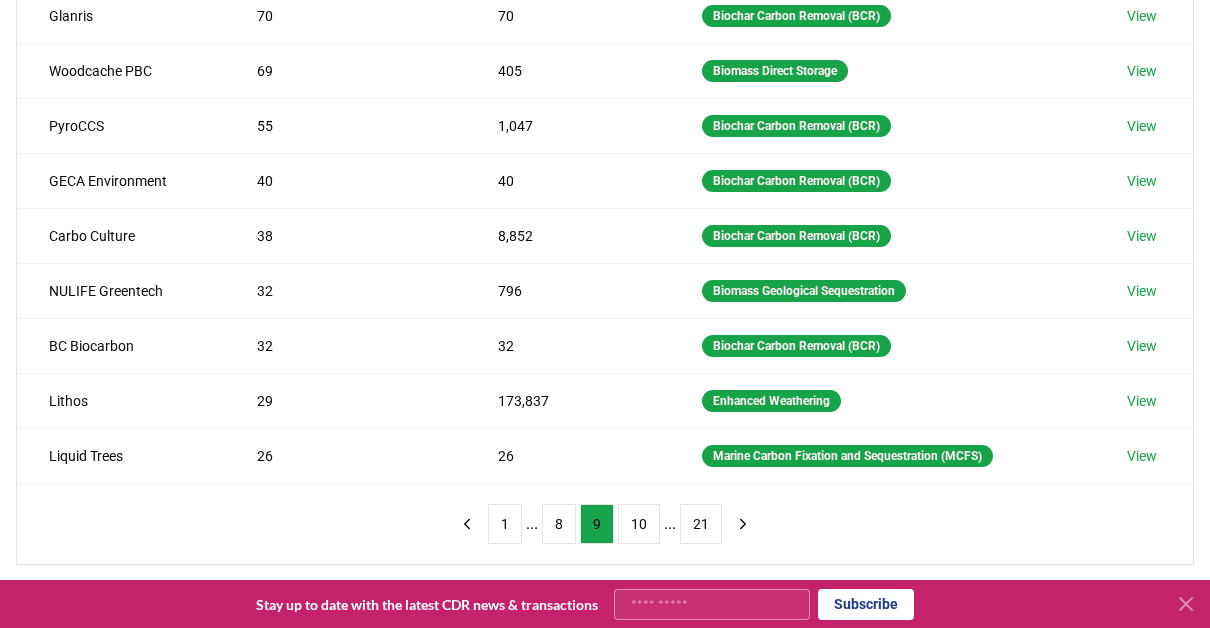 scroll, scrollTop: 400, scrollLeft: 0, axis: vertical 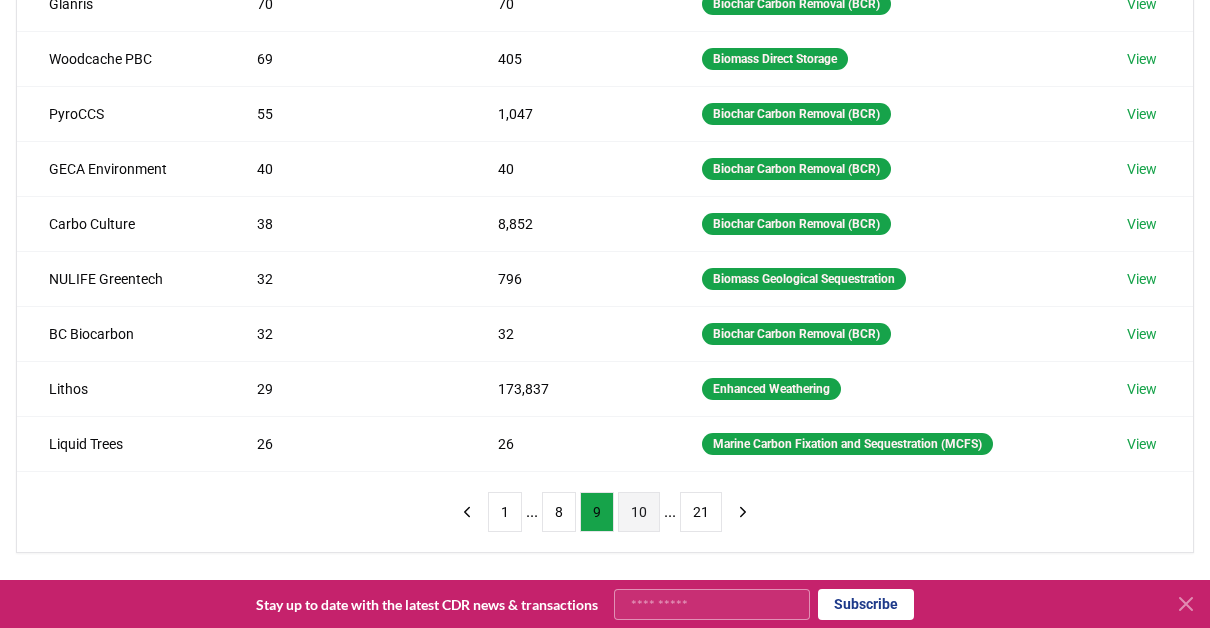 click on "10" at bounding box center (639, 512) 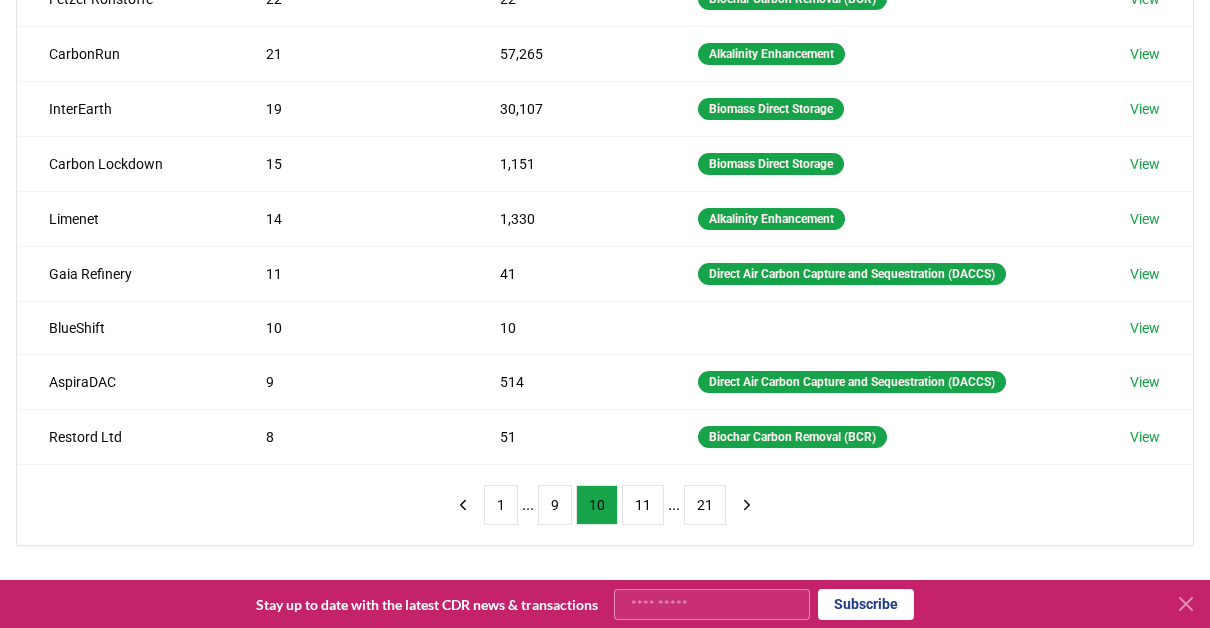 scroll, scrollTop: 500, scrollLeft: 0, axis: vertical 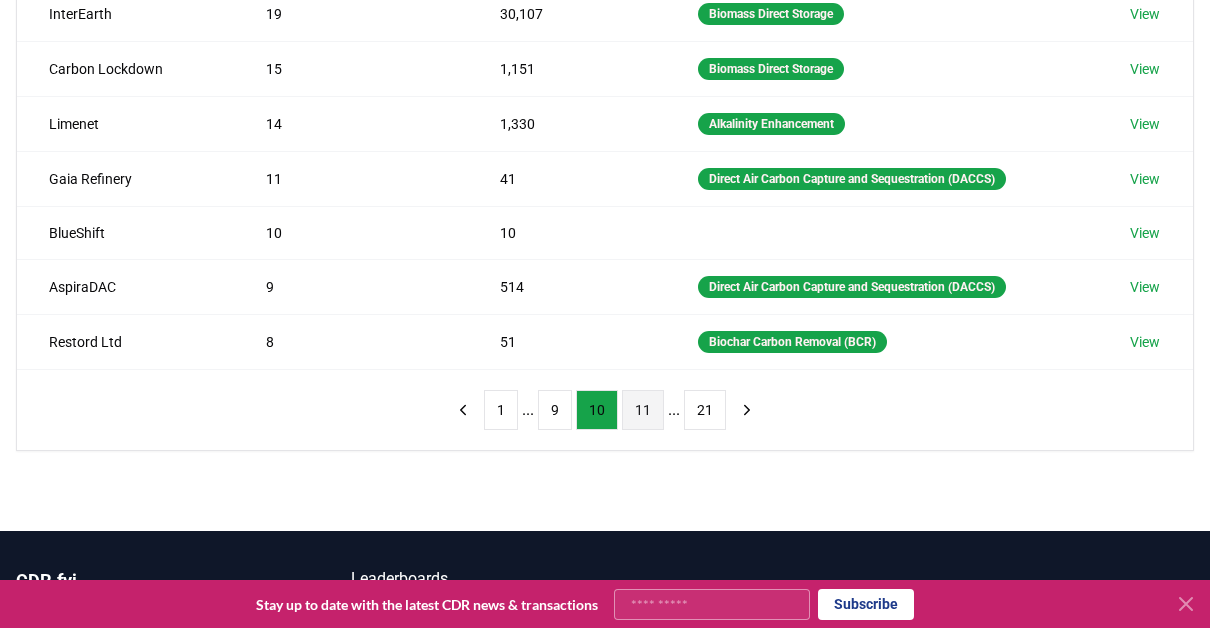 click on "11" at bounding box center (643, 410) 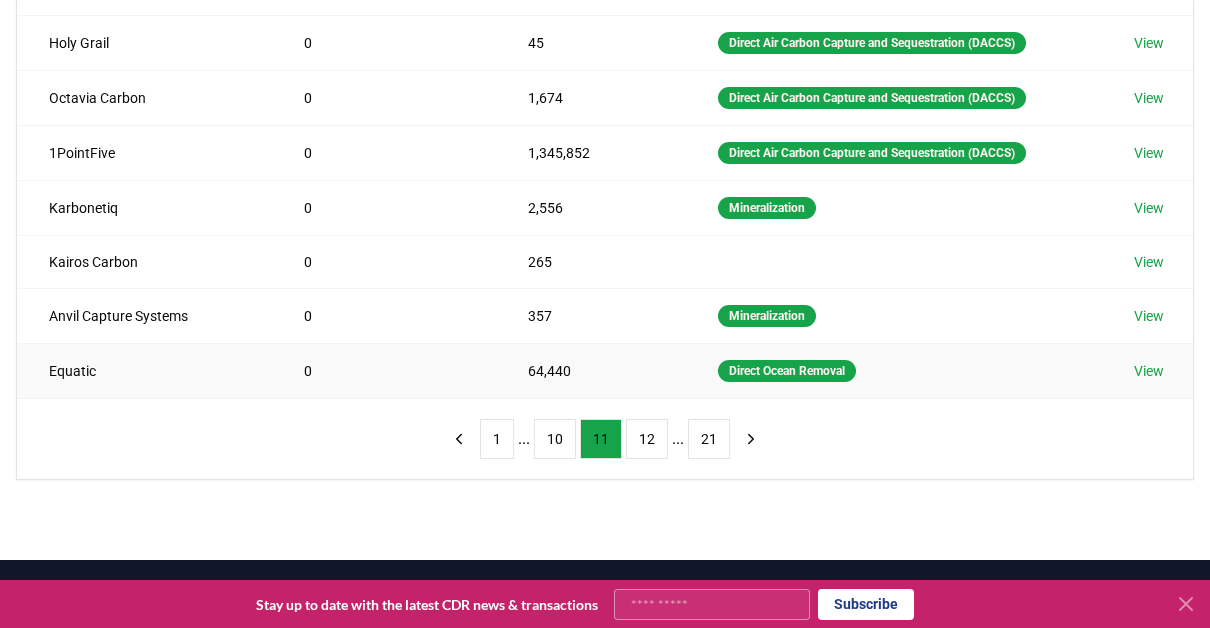 scroll, scrollTop: 500, scrollLeft: 0, axis: vertical 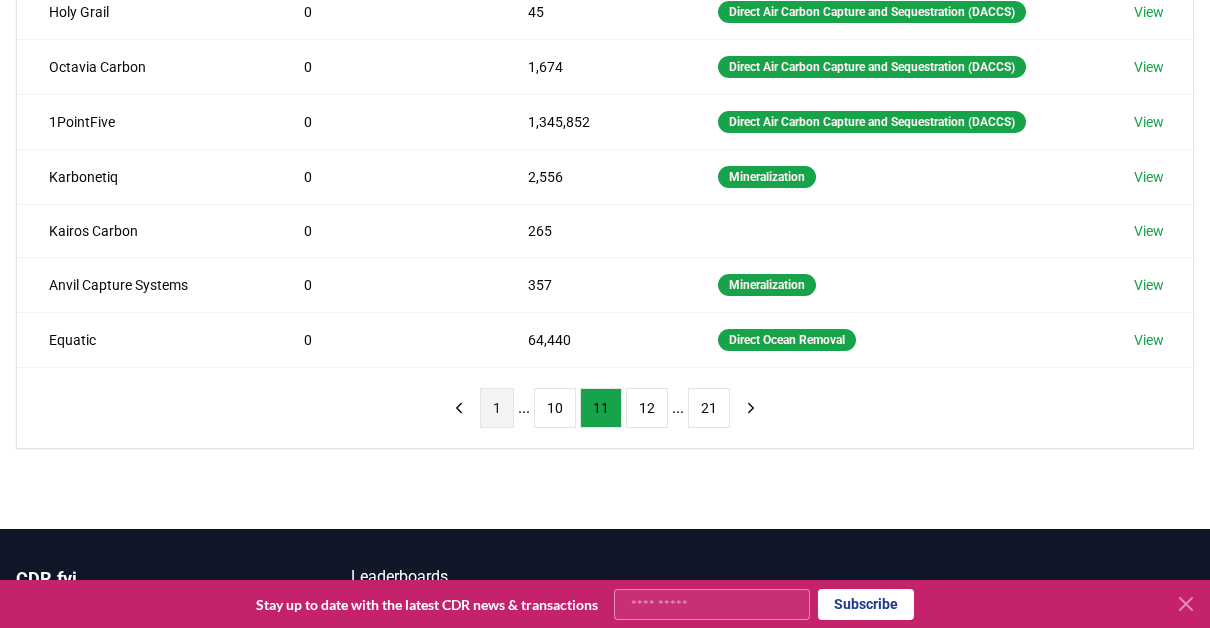 click on "1" at bounding box center [497, 408] 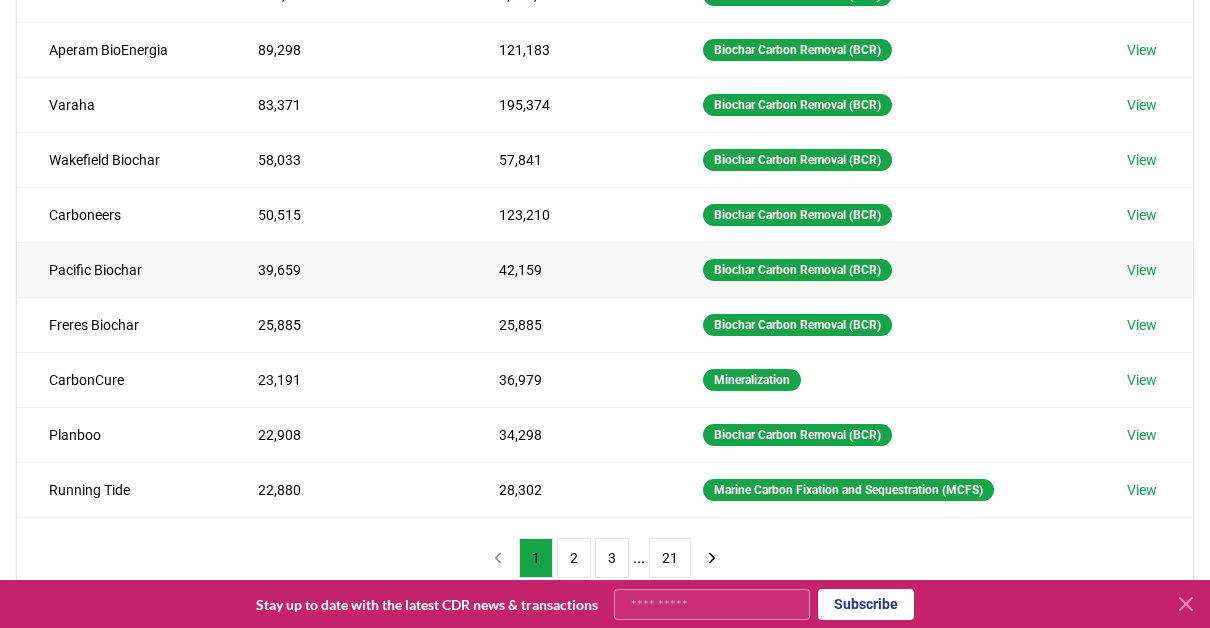scroll, scrollTop: 400, scrollLeft: 0, axis: vertical 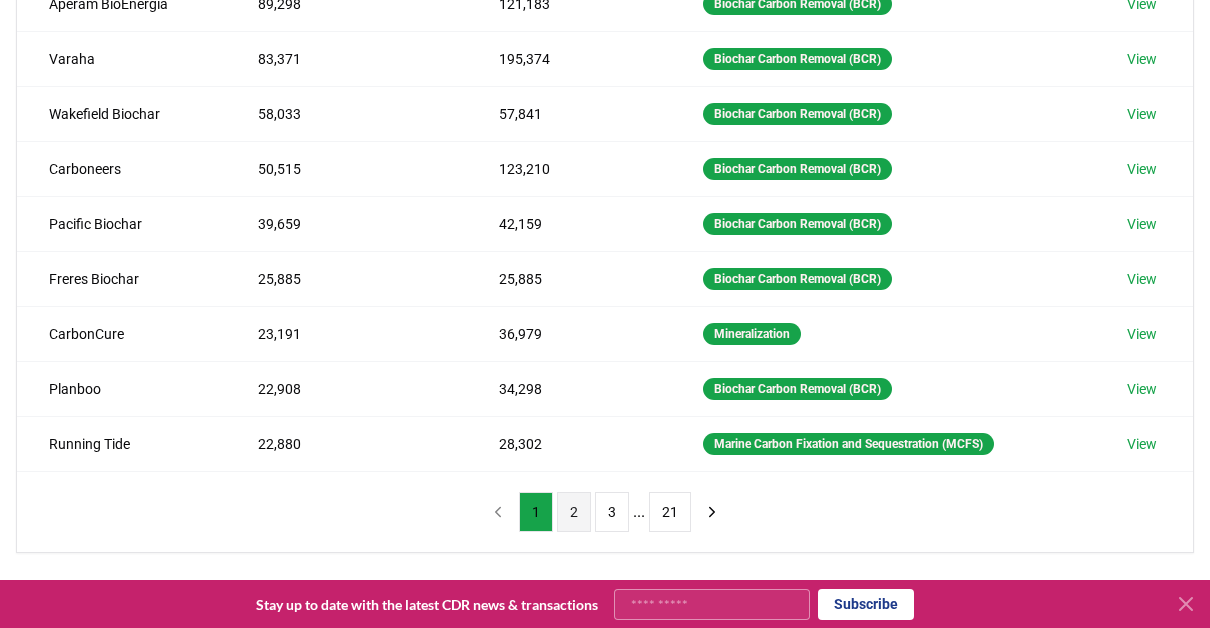 click on "2" at bounding box center (574, 512) 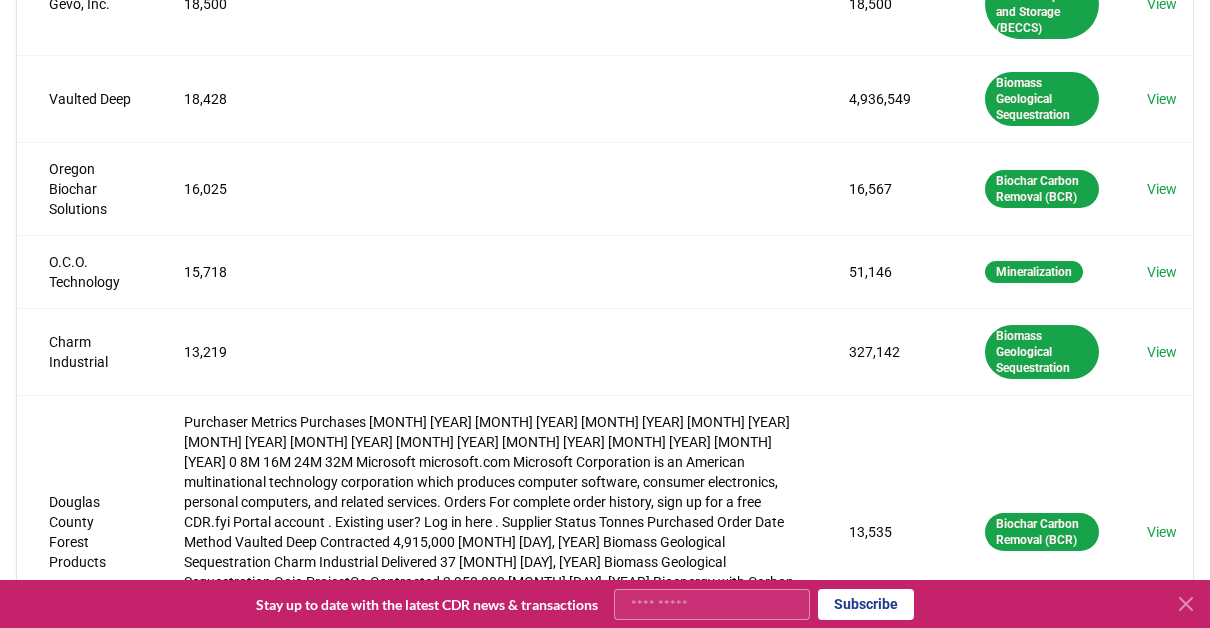 scroll, scrollTop: 400, scrollLeft: 0, axis: vertical 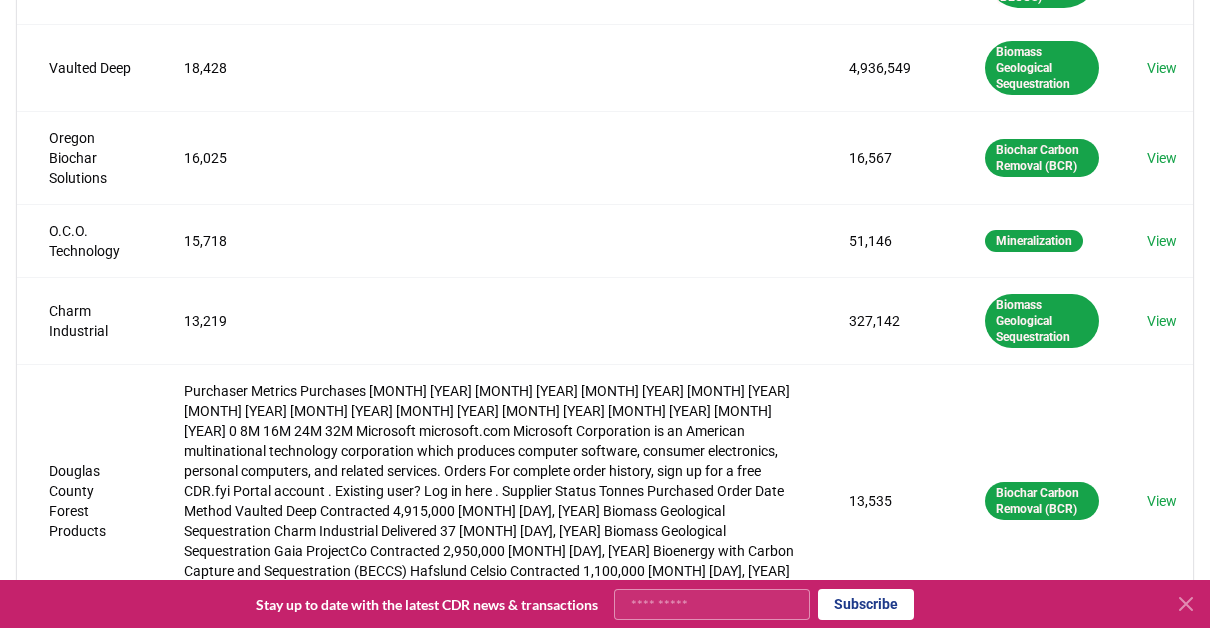 click on "3" at bounding box center [612, 962] 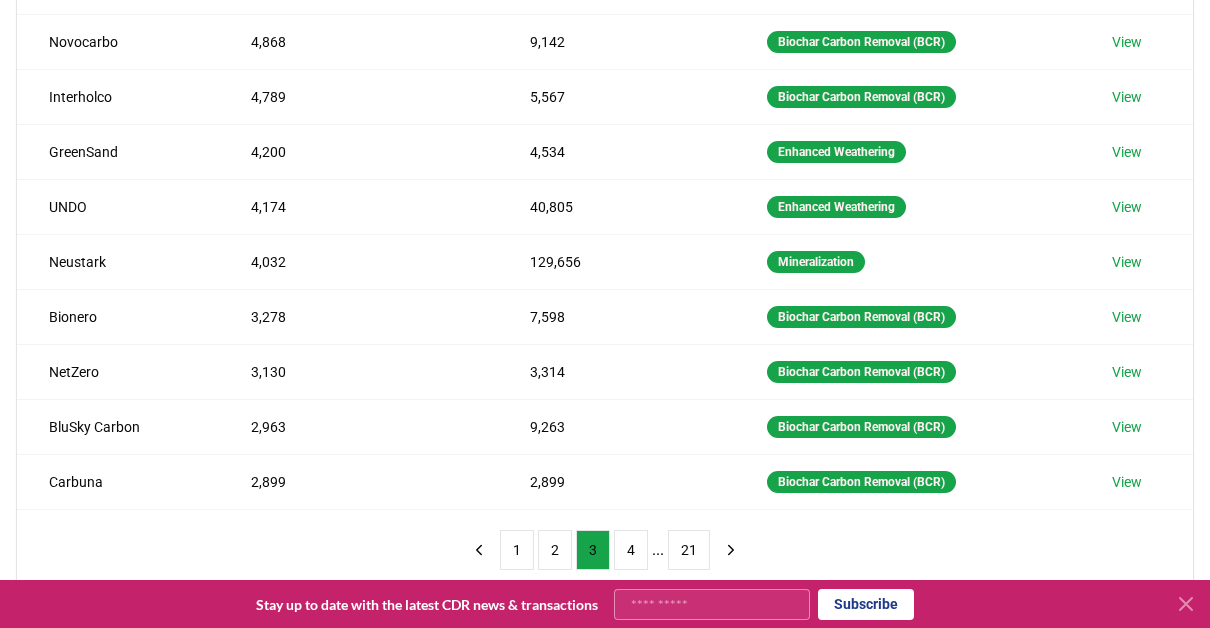scroll, scrollTop: 400, scrollLeft: 0, axis: vertical 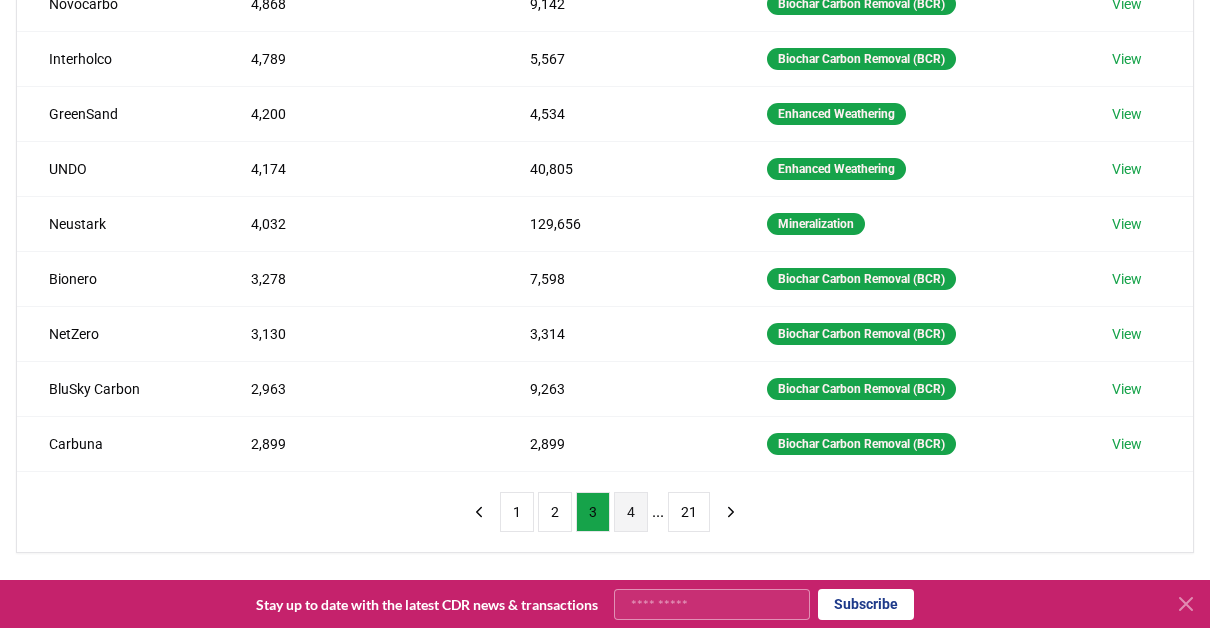 click on "4" at bounding box center [631, 512] 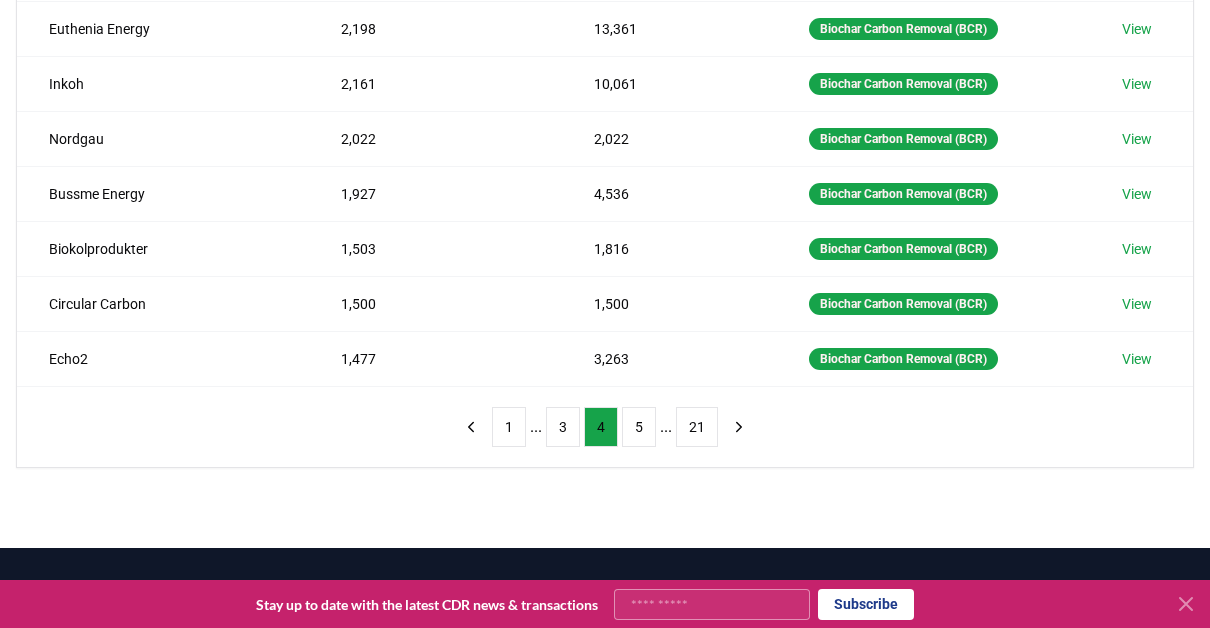 scroll, scrollTop: 500, scrollLeft: 0, axis: vertical 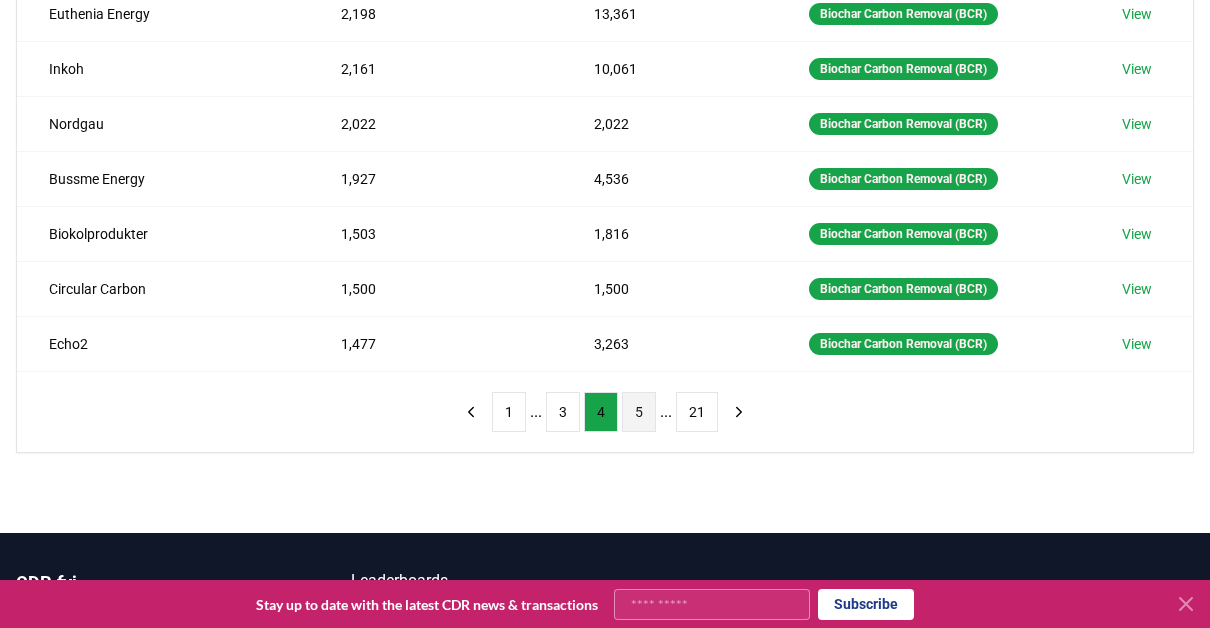 click on "5" at bounding box center (639, 412) 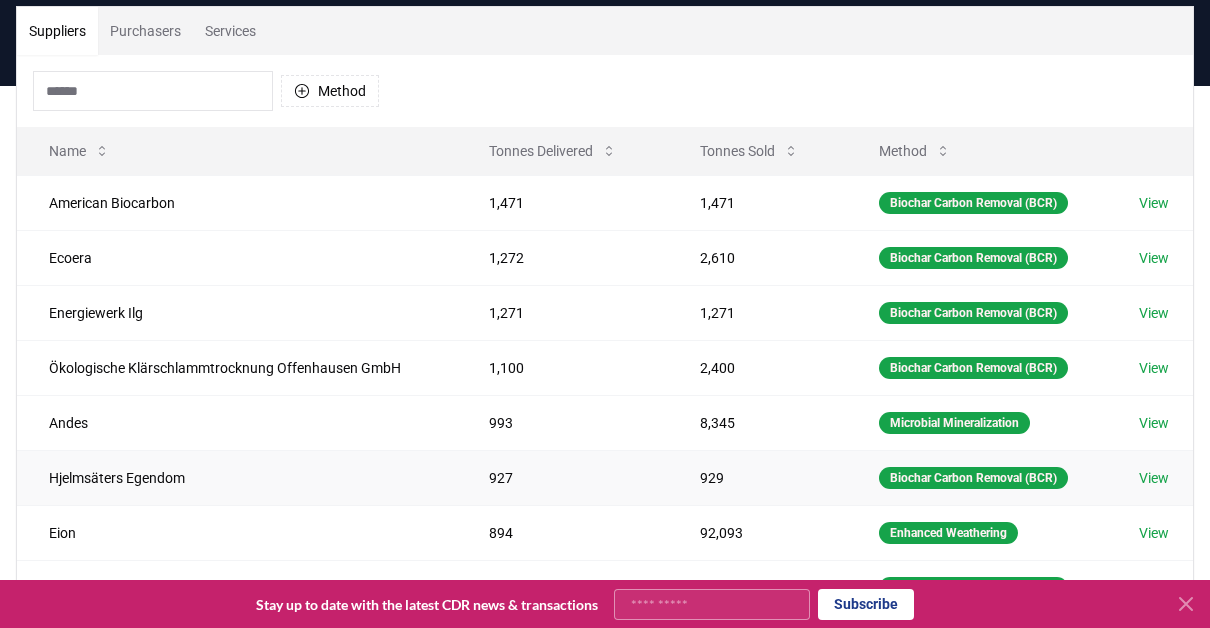 scroll, scrollTop: 0, scrollLeft: 0, axis: both 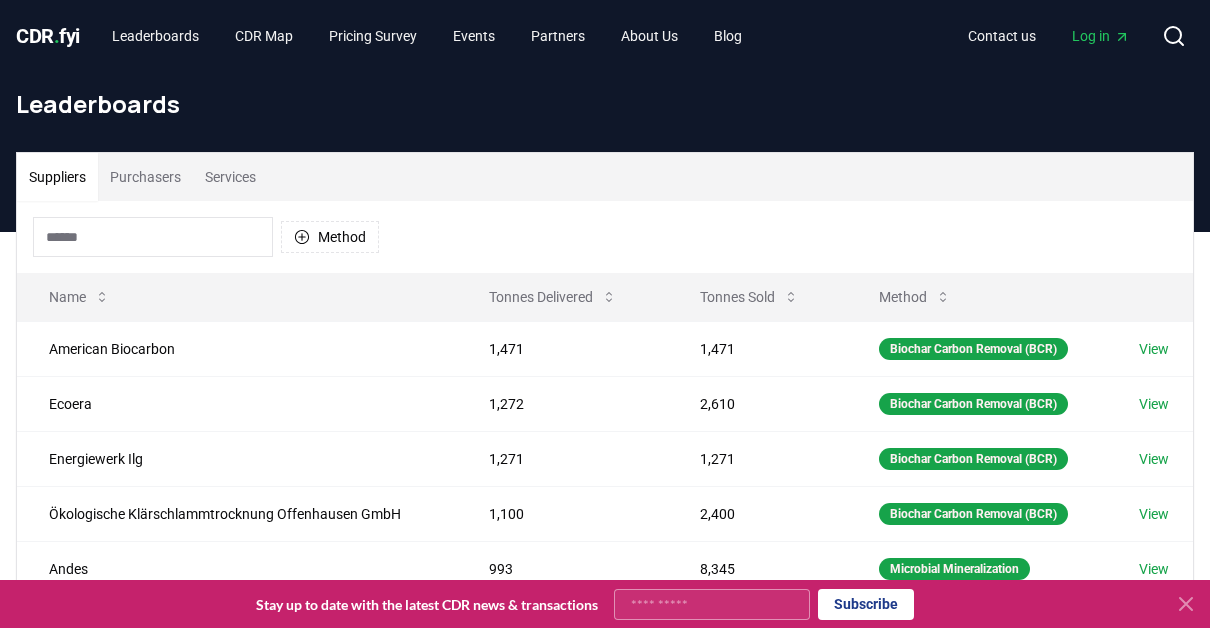 click at bounding box center [153, 237] 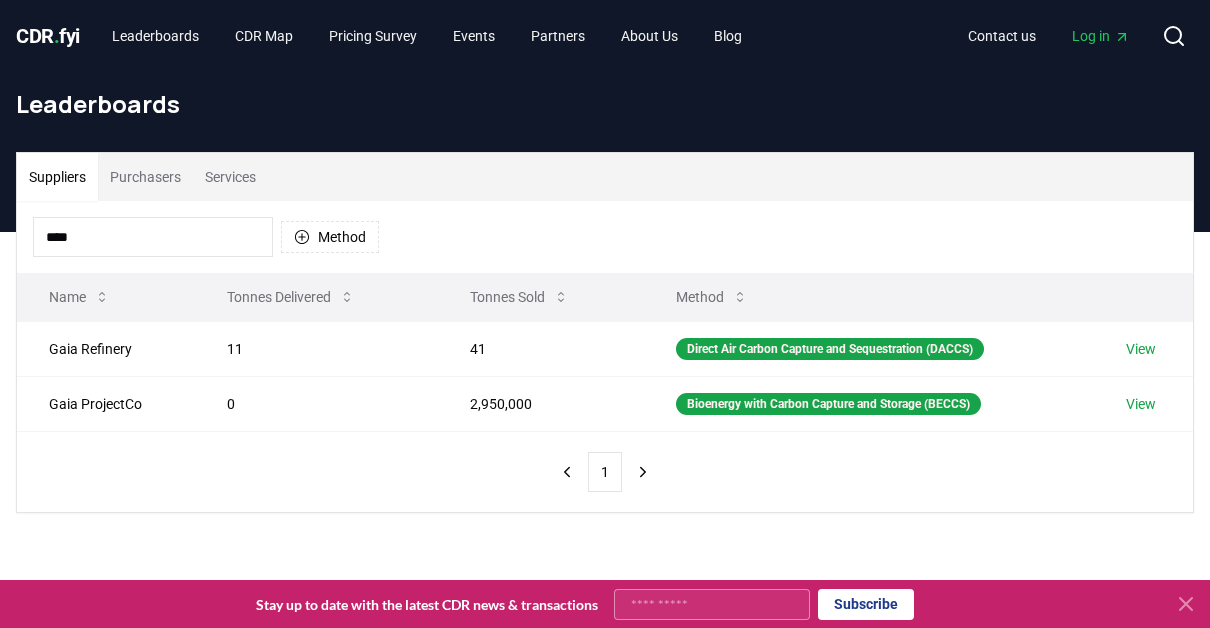 type on "****" 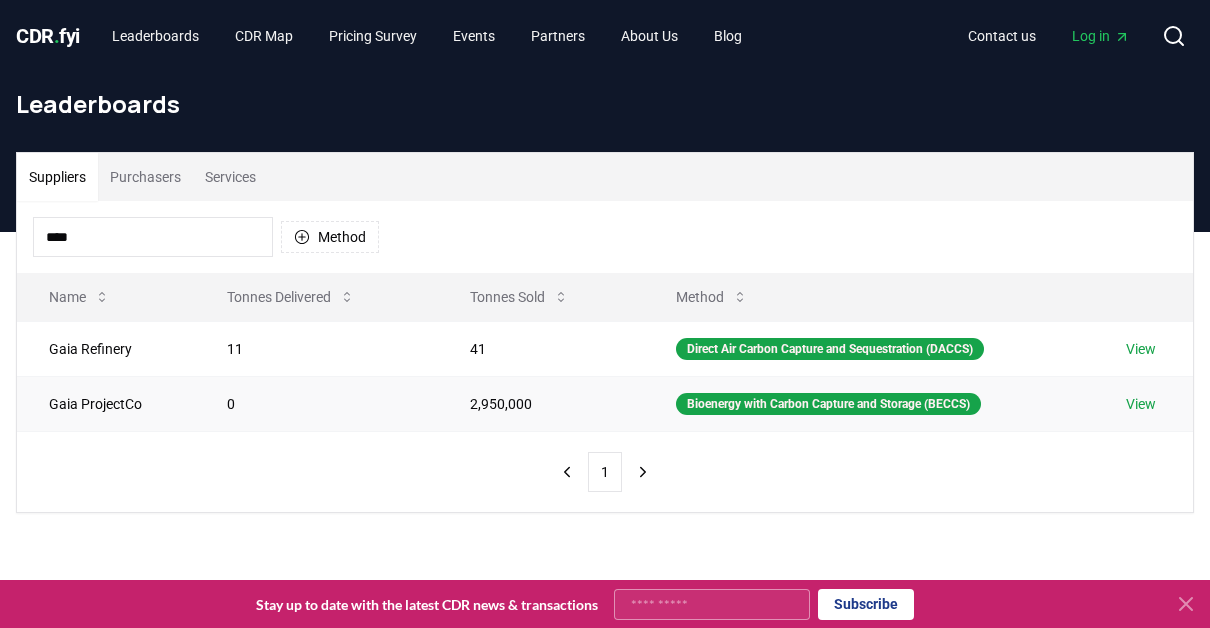 click on "View" at bounding box center [1141, 404] 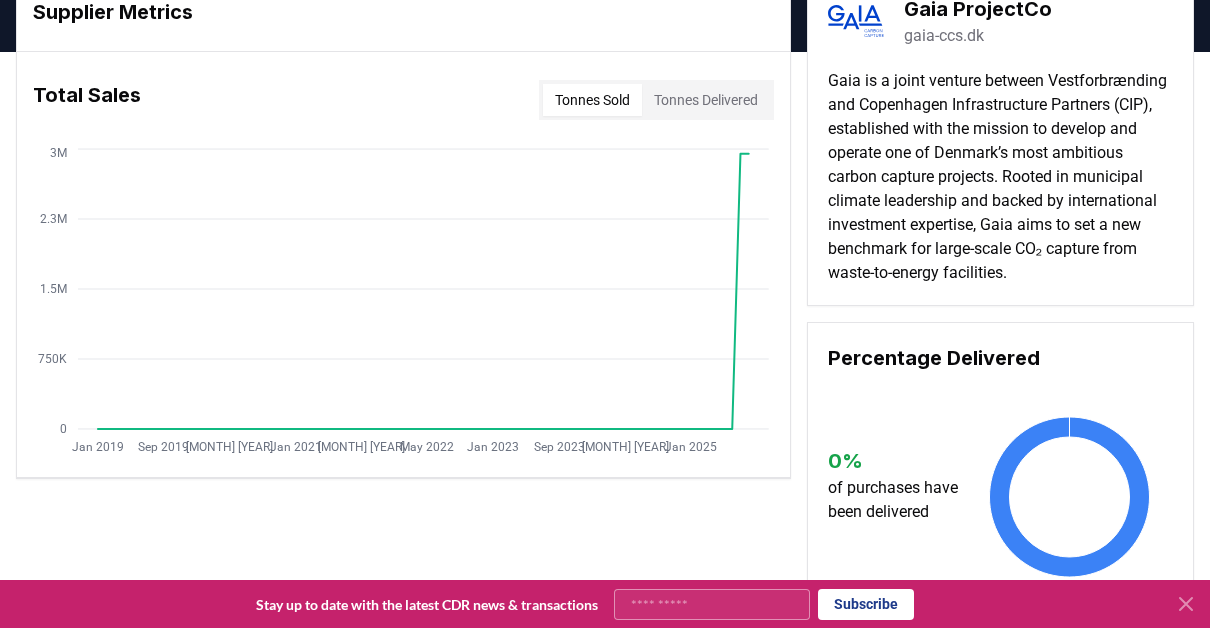 scroll, scrollTop: 0, scrollLeft: 0, axis: both 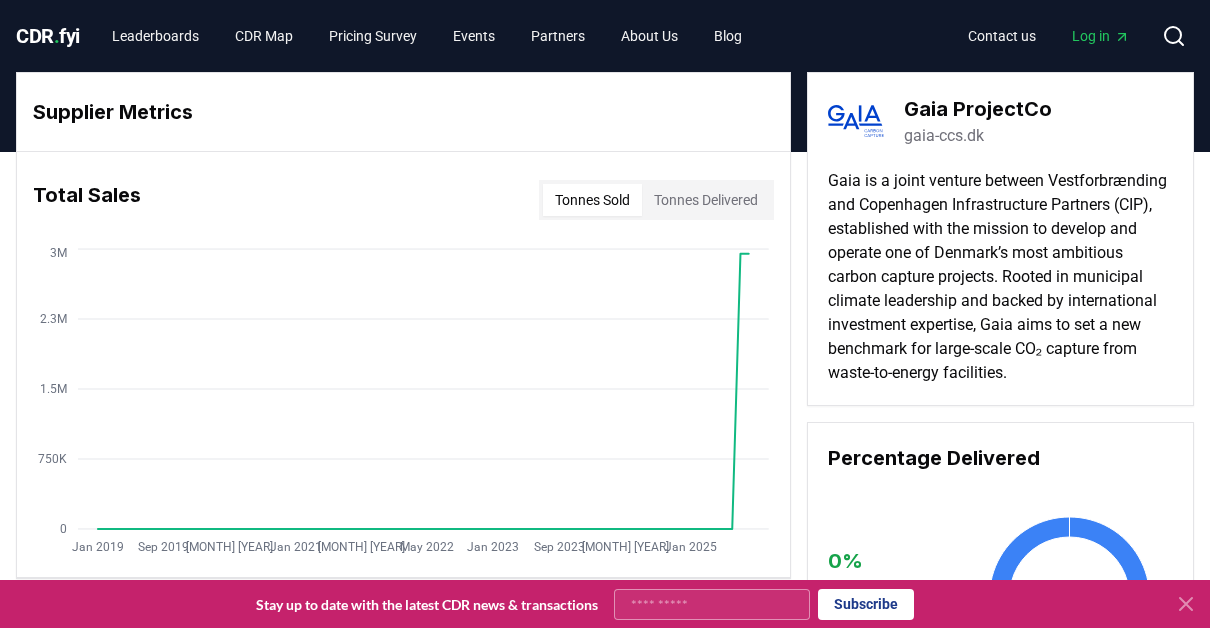 click on "gaia-ccs.dk" at bounding box center [944, 136] 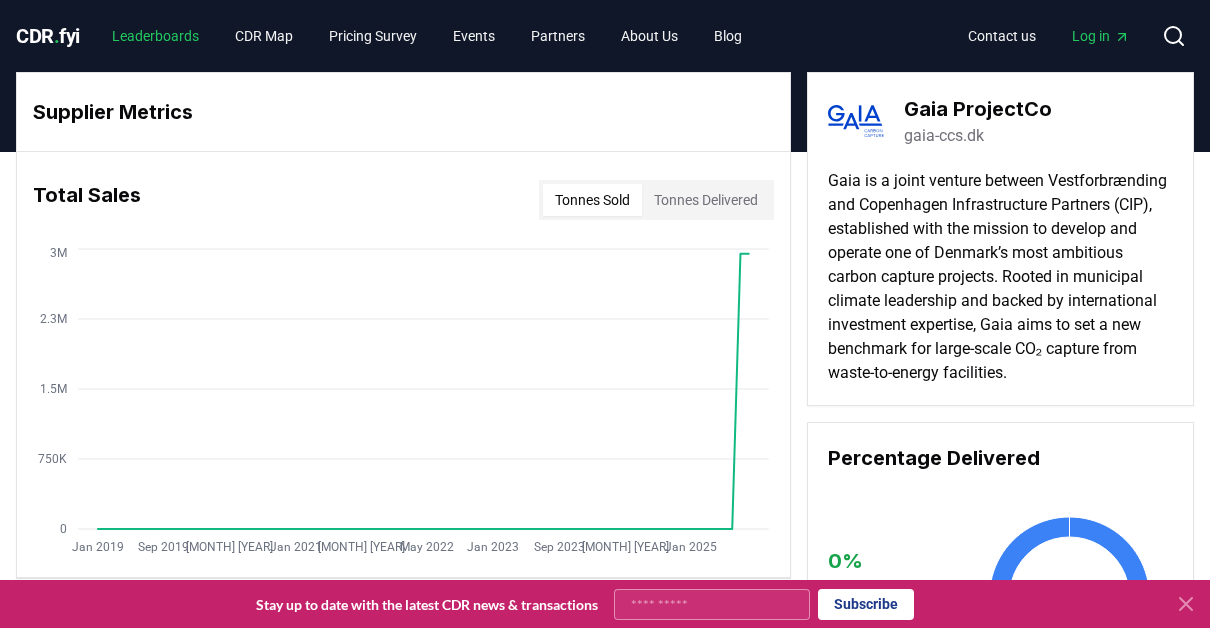click on "Leaderboards" at bounding box center (155, 36) 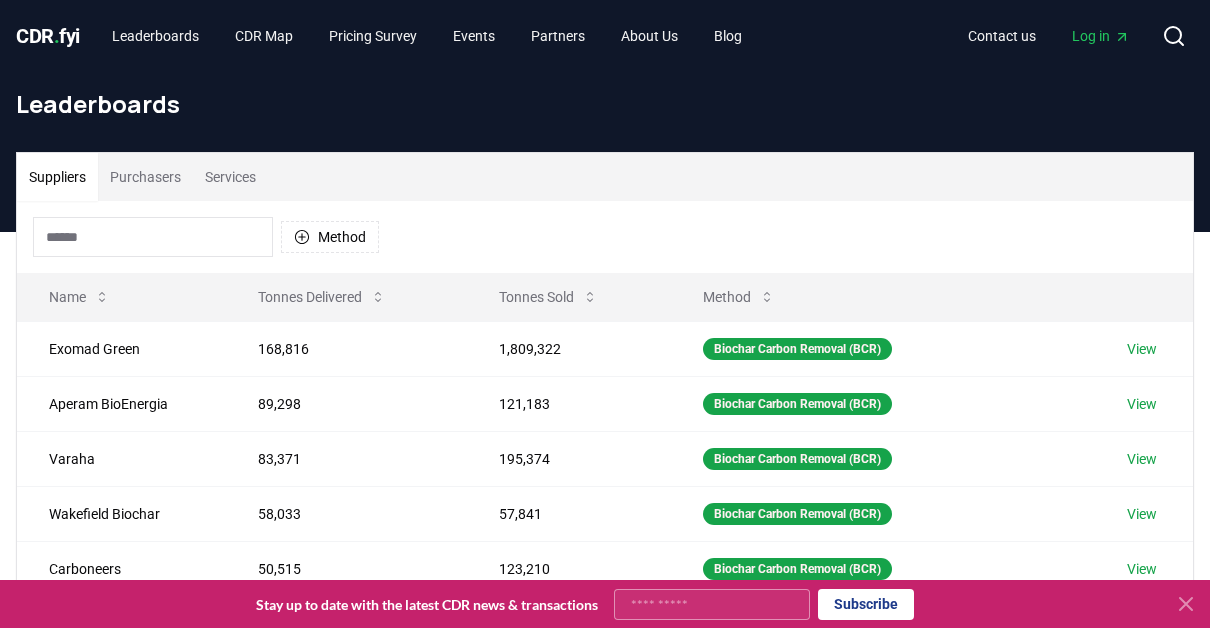 click on "Purchasers" at bounding box center (145, 177) 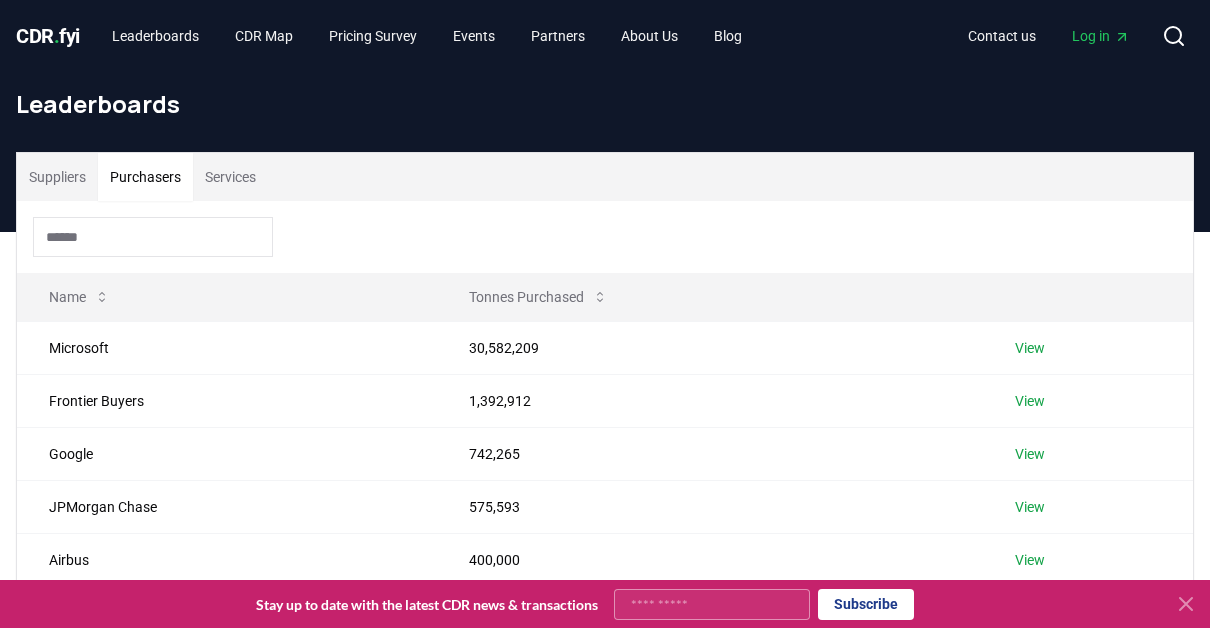 click on "Suppliers" at bounding box center (57, 177) 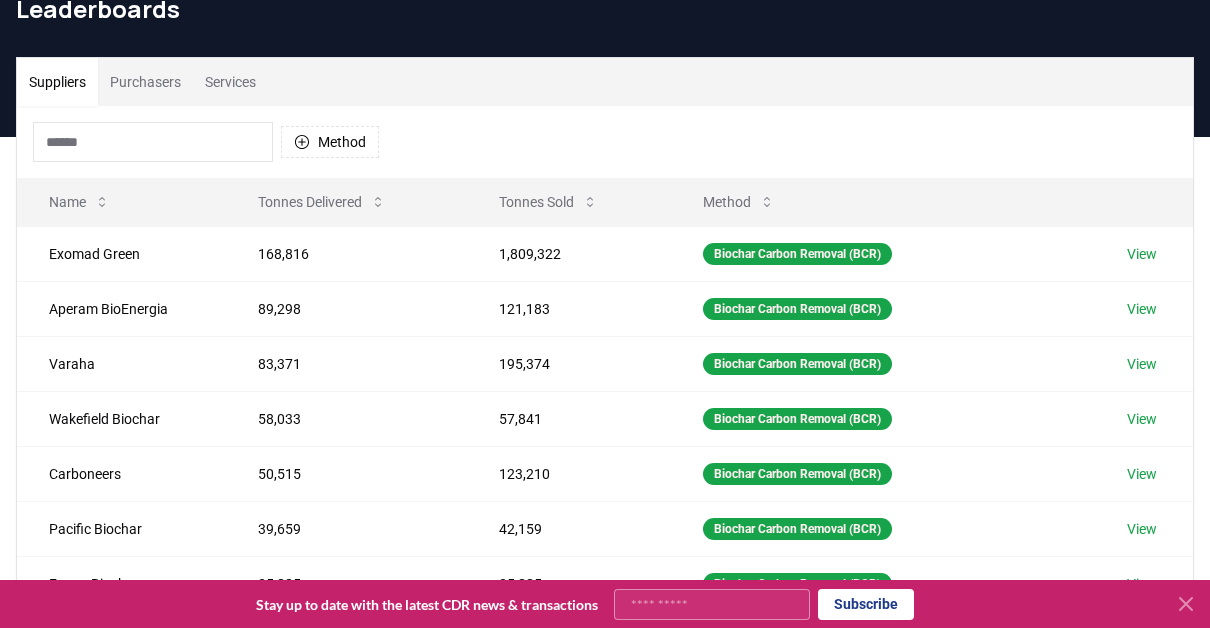 scroll, scrollTop: 0, scrollLeft: 0, axis: both 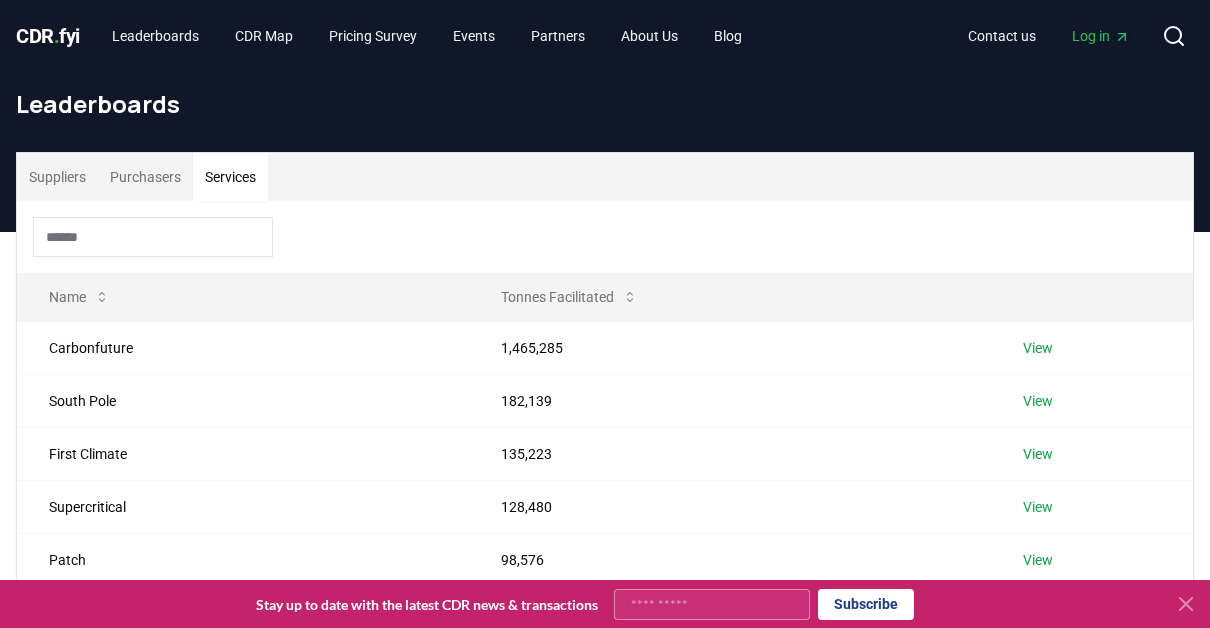 click on "Services" at bounding box center (230, 177) 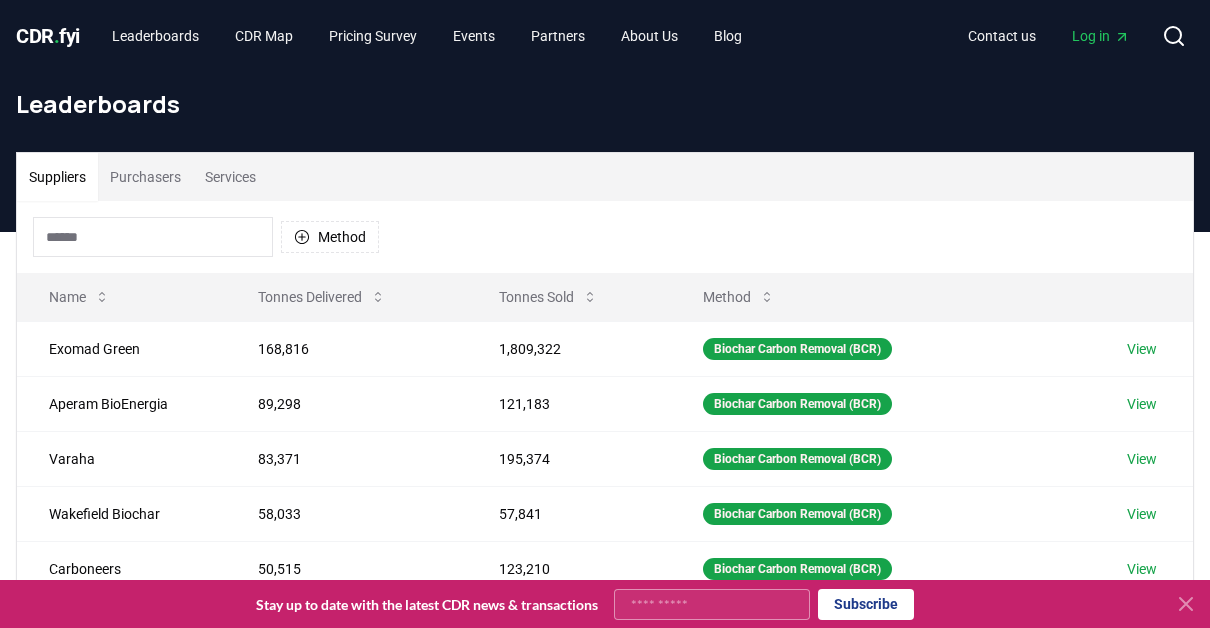 click on "Suppliers" at bounding box center [57, 177] 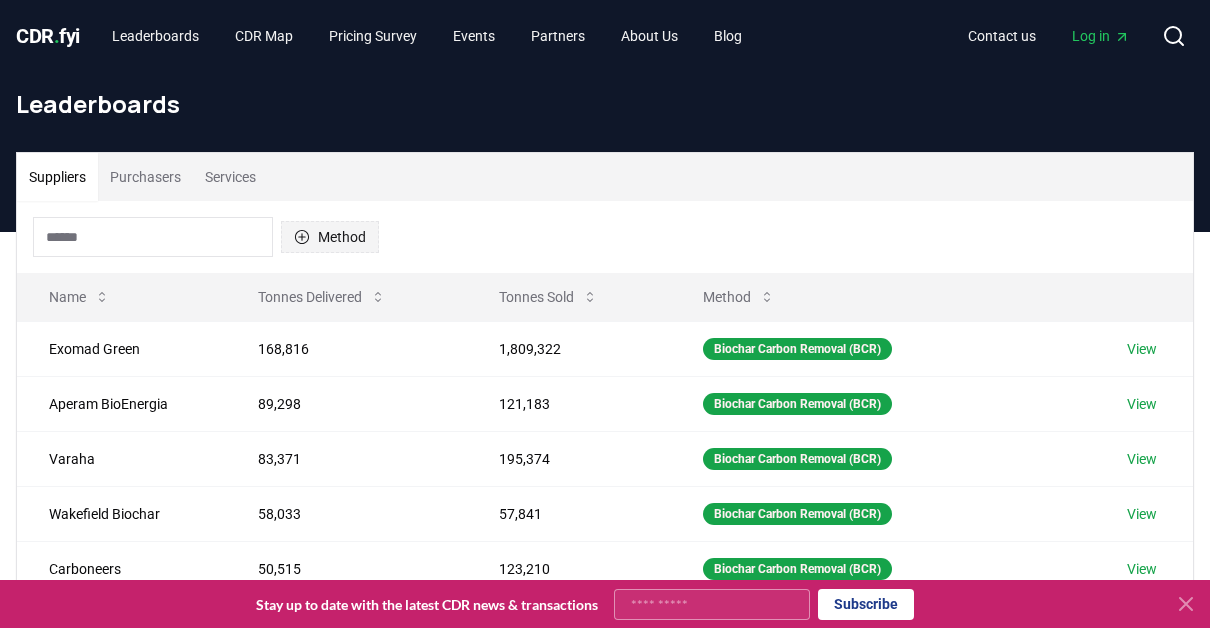 click 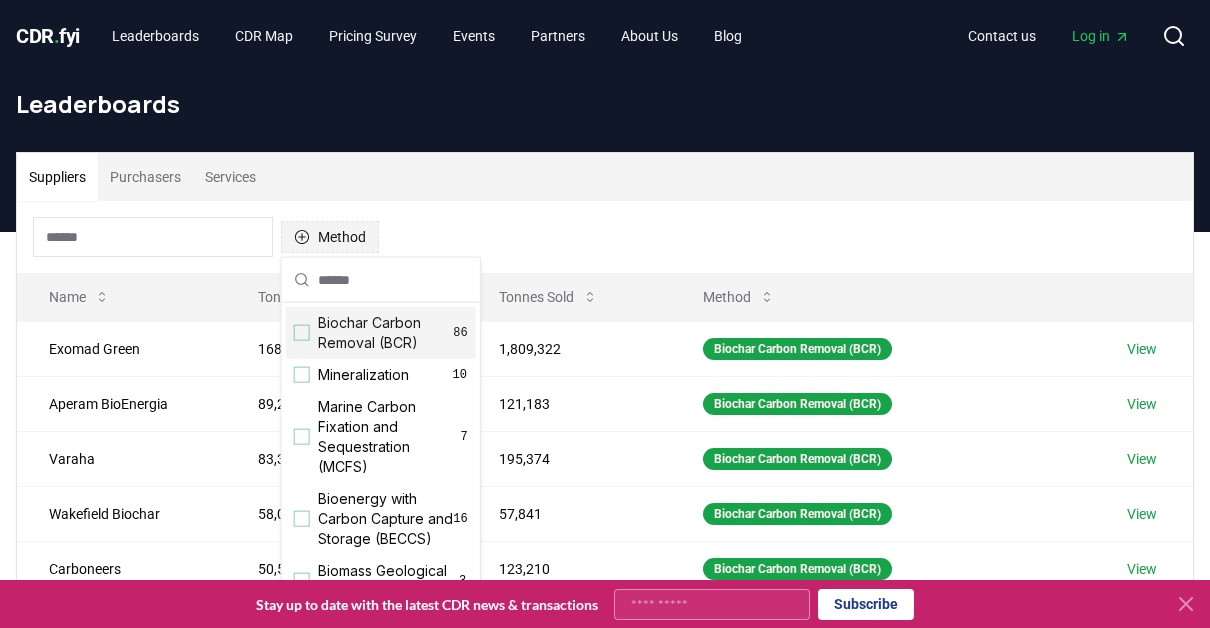 click 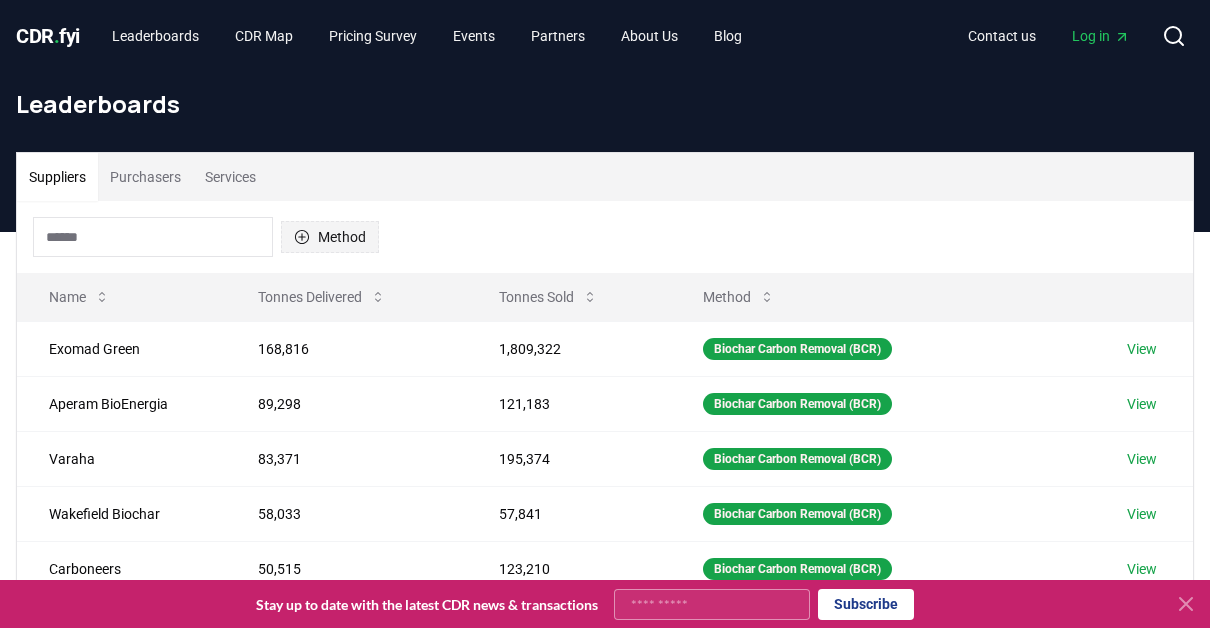 click 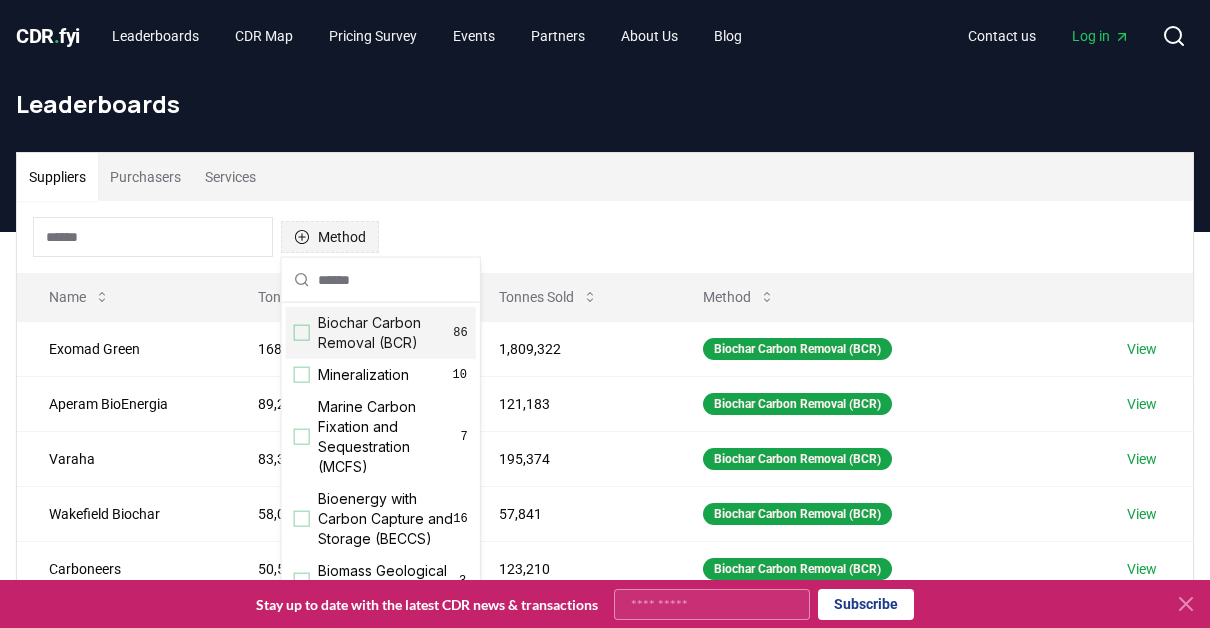click 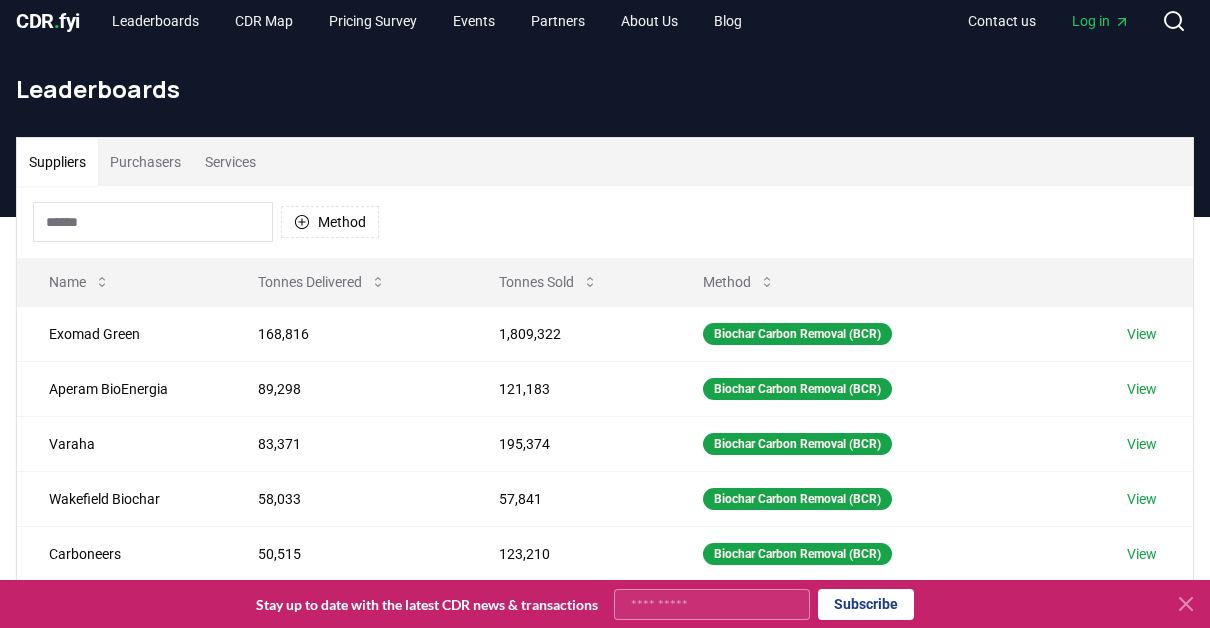 scroll, scrollTop: 0, scrollLeft: 0, axis: both 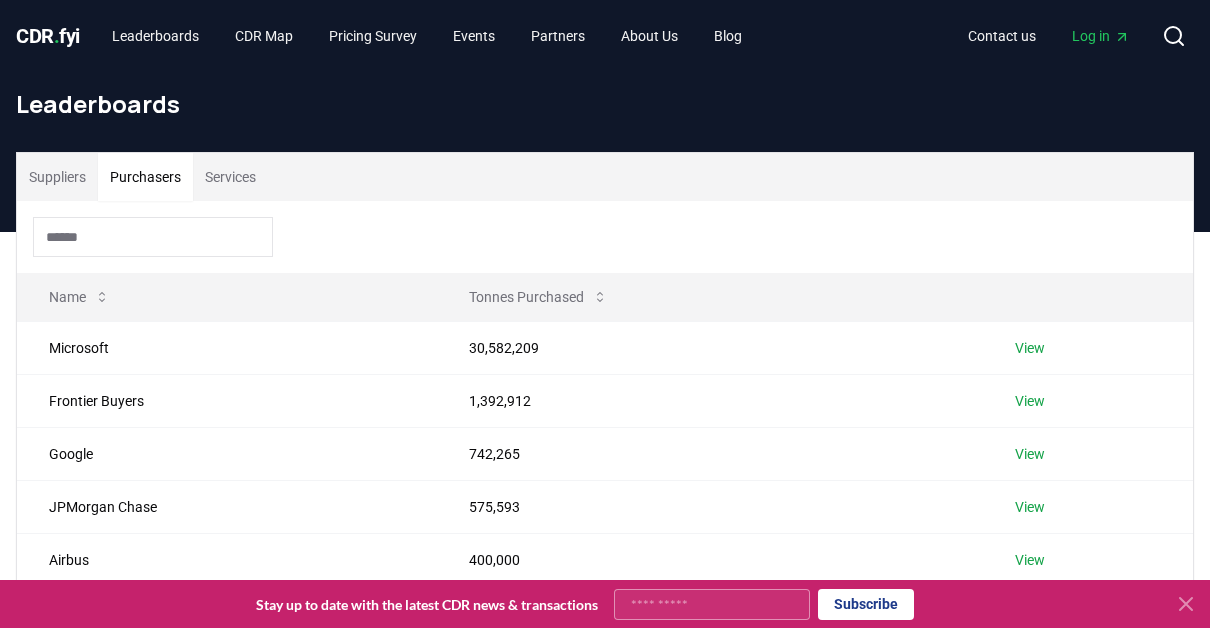 click on "Purchasers" at bounding box center (145, 177) 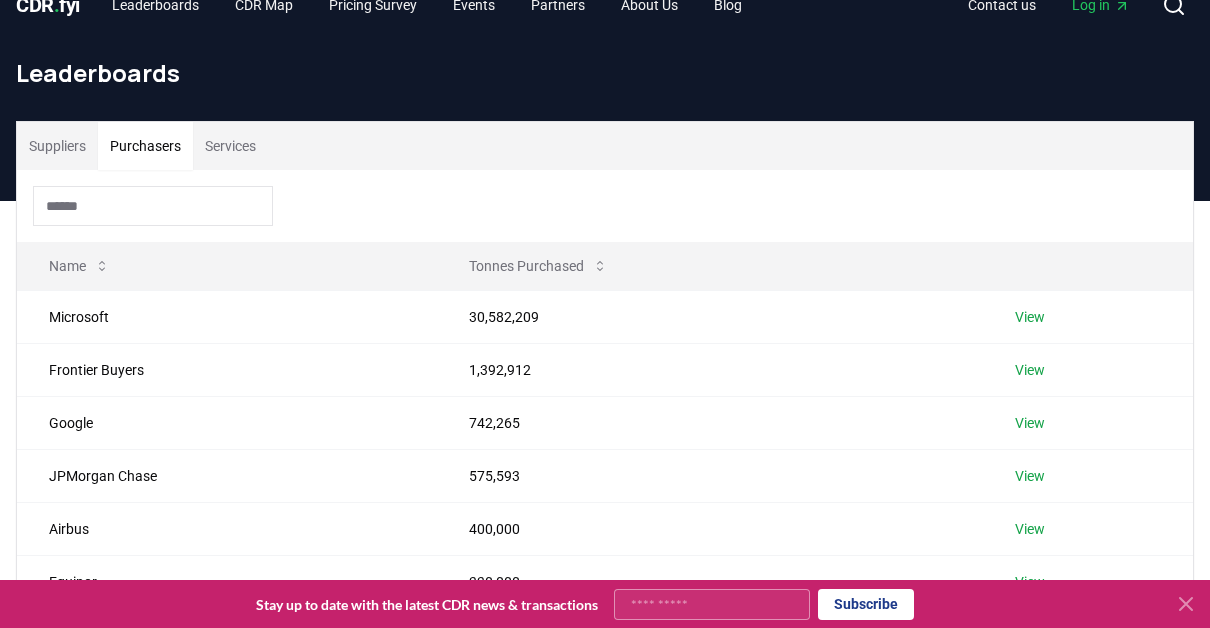 scroll, scrollTop: 0, scrollLeft: 0, axis: both 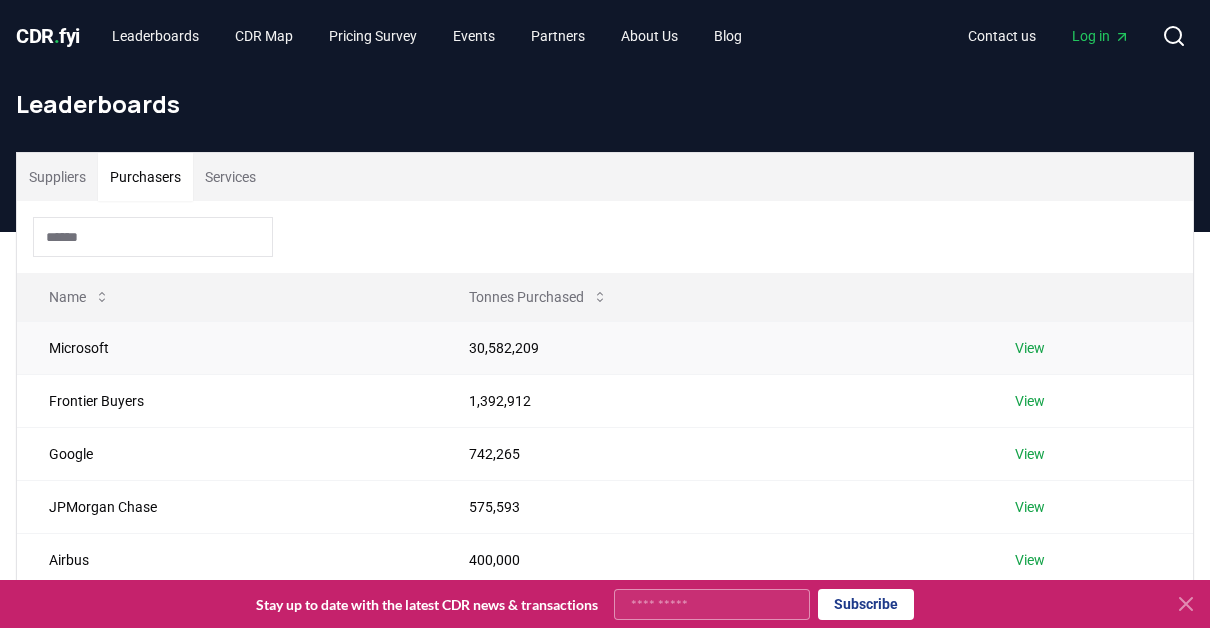 click on "View" at bounding box center [1030, 348] 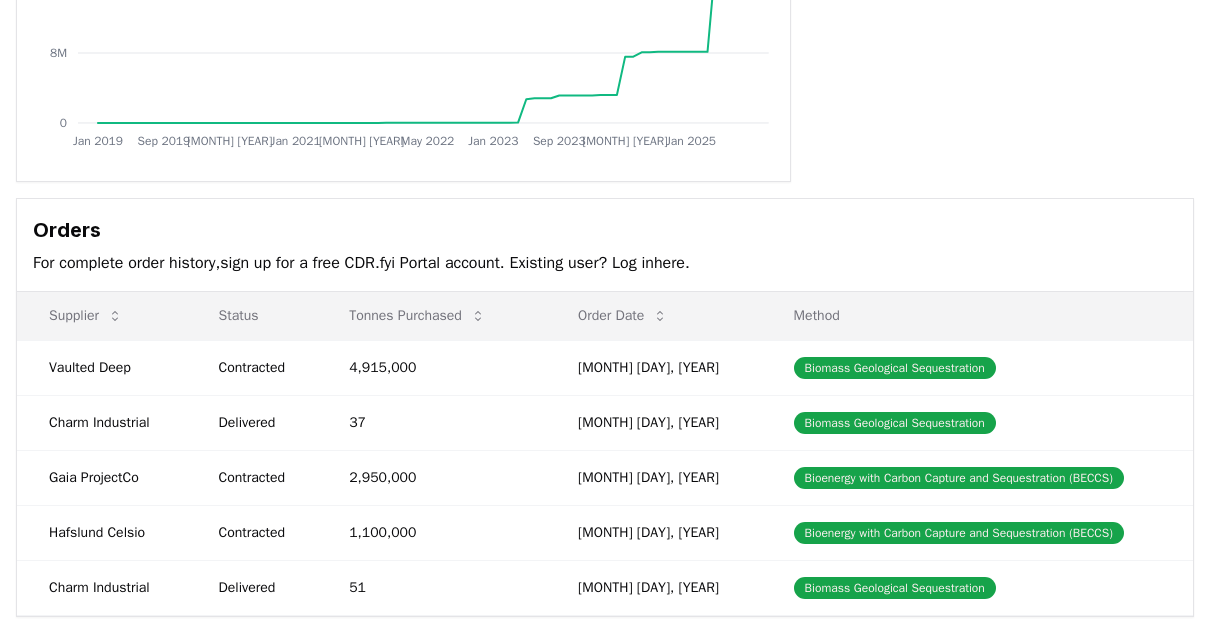 scroll, scrollTop: 400, scrollLeft: 0, axis: vertical 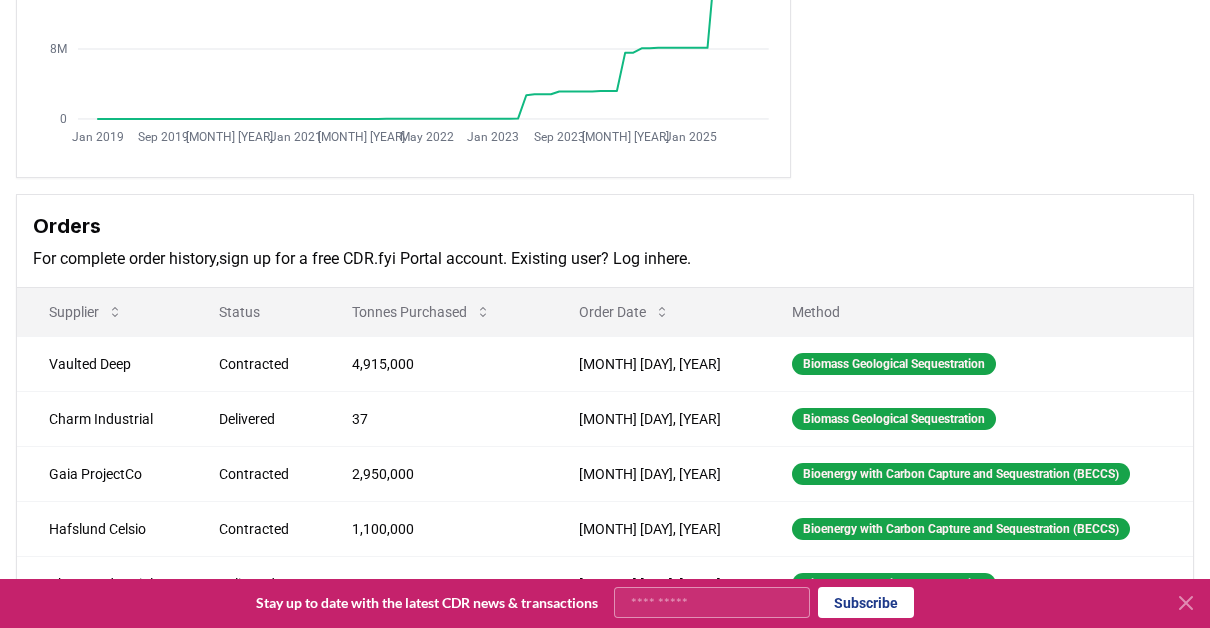 drag, startPoint x: 676, startPoint y: 255, endPoint x: 693, endPoint y: 255, distance: 17 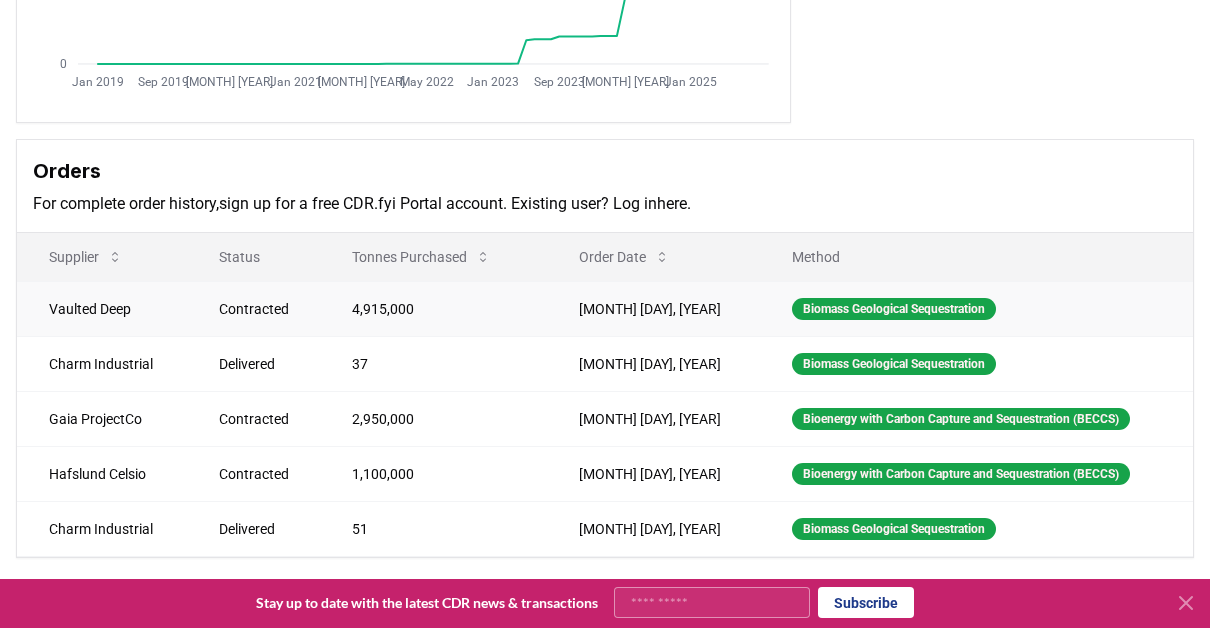 scroll, scrollTop: 500, scrollLeft: 0, axis: vertical 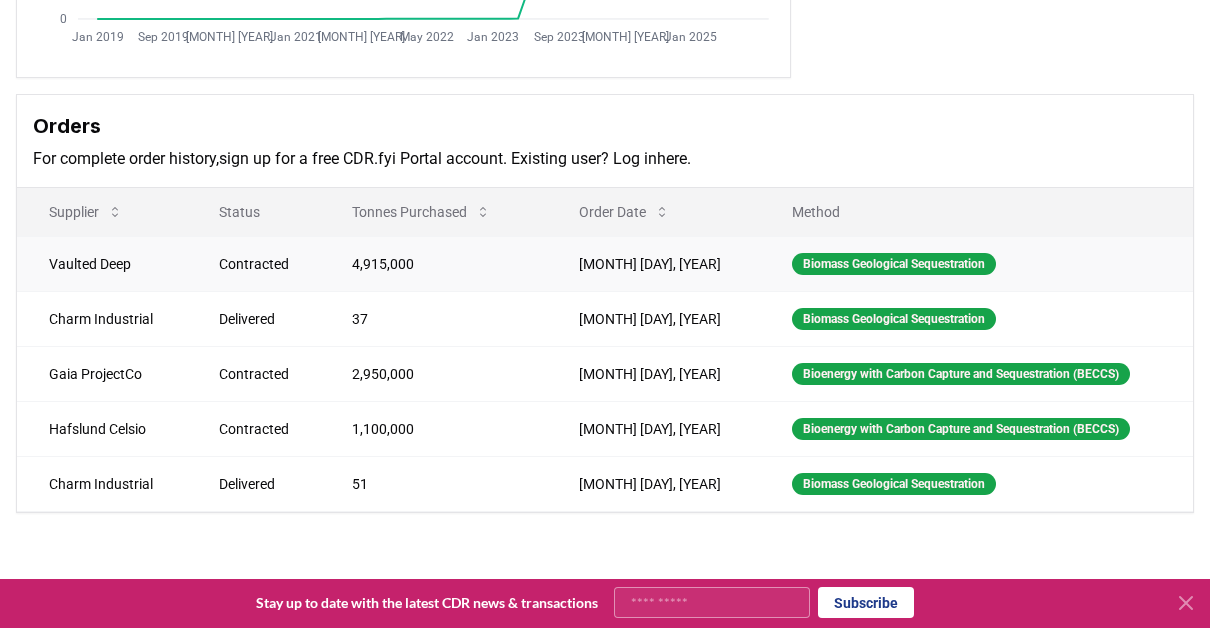 click on "Vaulted Deep" at bounding box center (102, 263) 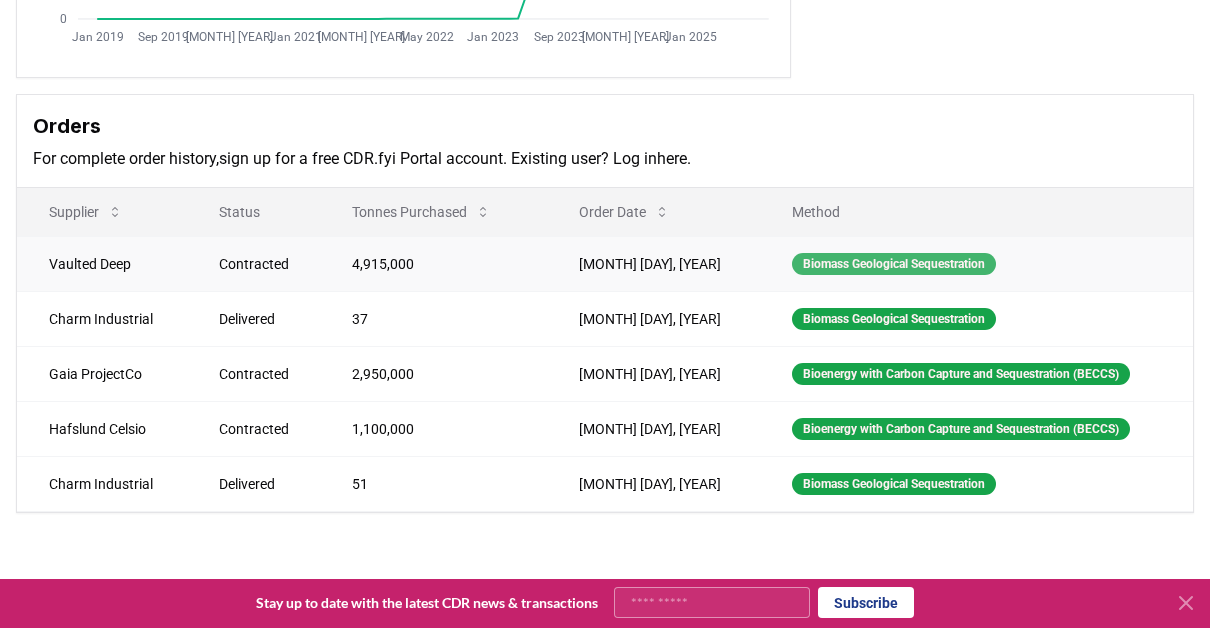 click on "Biomass Geological Sequestration" at bounding box center [894, 264] 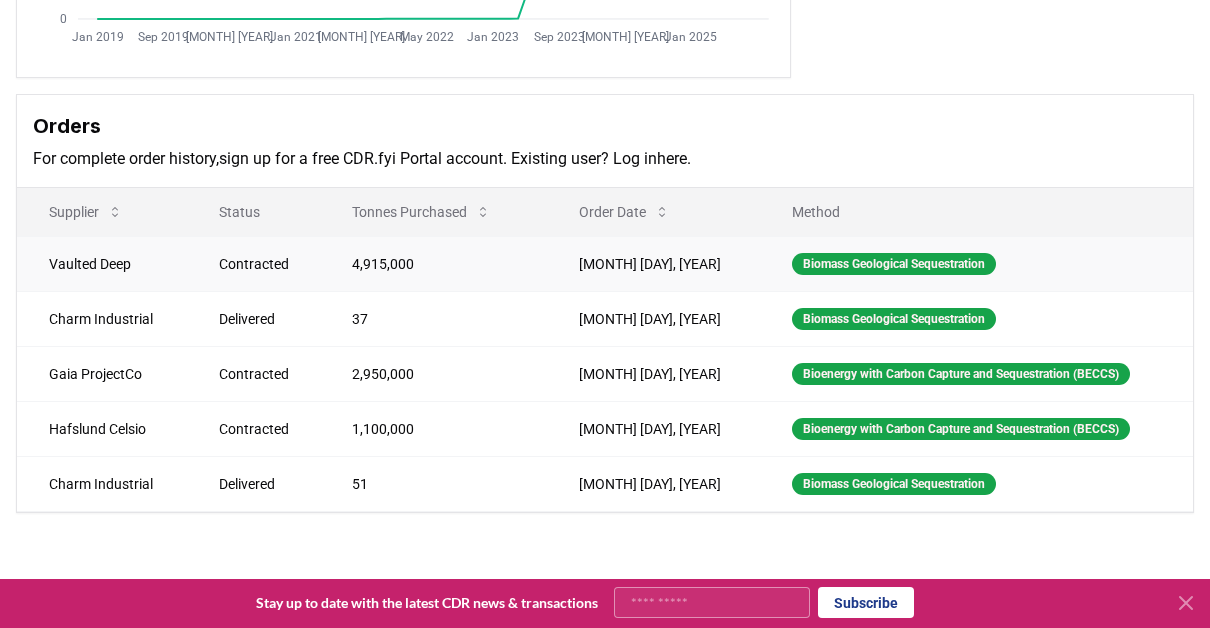 click on "Vaulted Deep" at bounding box center [102, 263] 